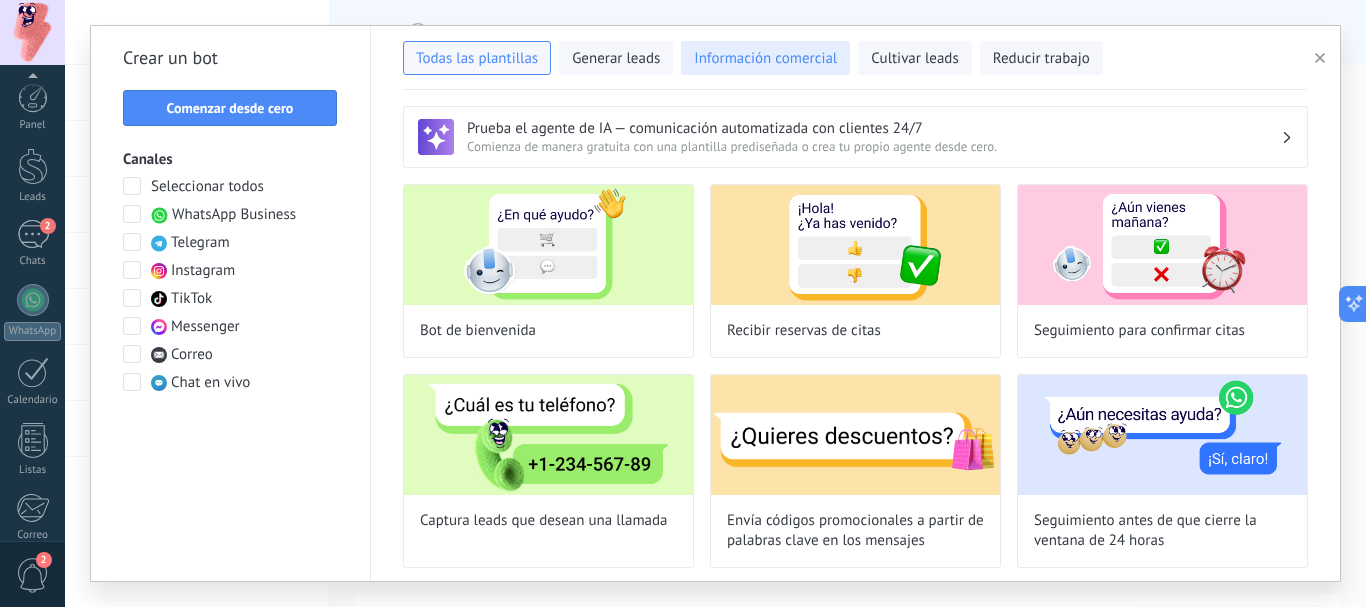 scroll, scrollTop: 0, scrollLeft: 0, axis: both 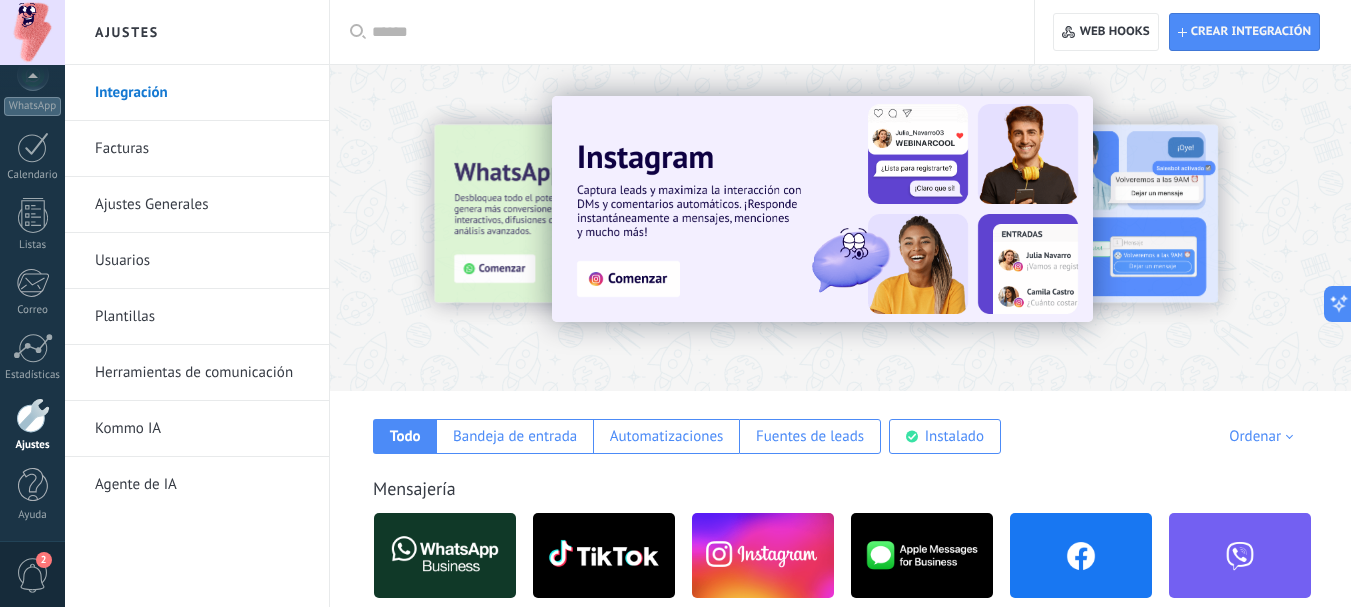 click on "Todo Bandeja de entrada Automatizaciones Fuentes de leads Instalado Mis contribuciones Ordenar Elegidos del equipo Tendencias Más popular Lo más nuevo primero" at bounding box center [840, 422] 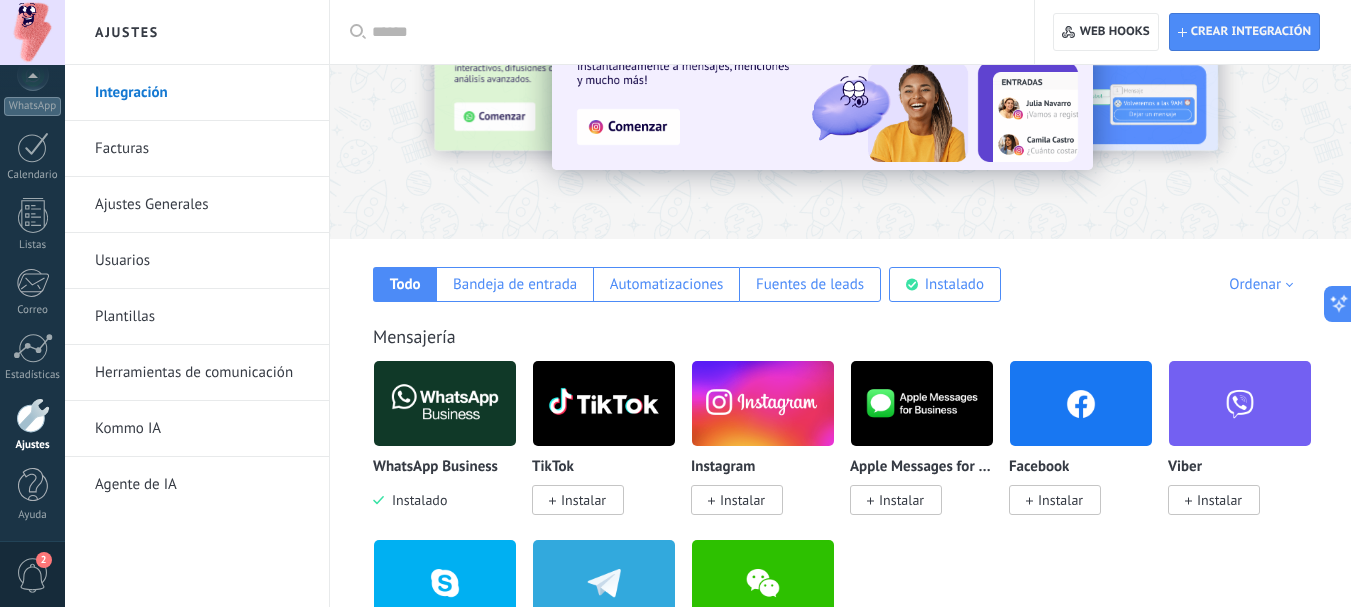 scroll, scrollTop: 200, scrollLeft: 0, axis: vertical 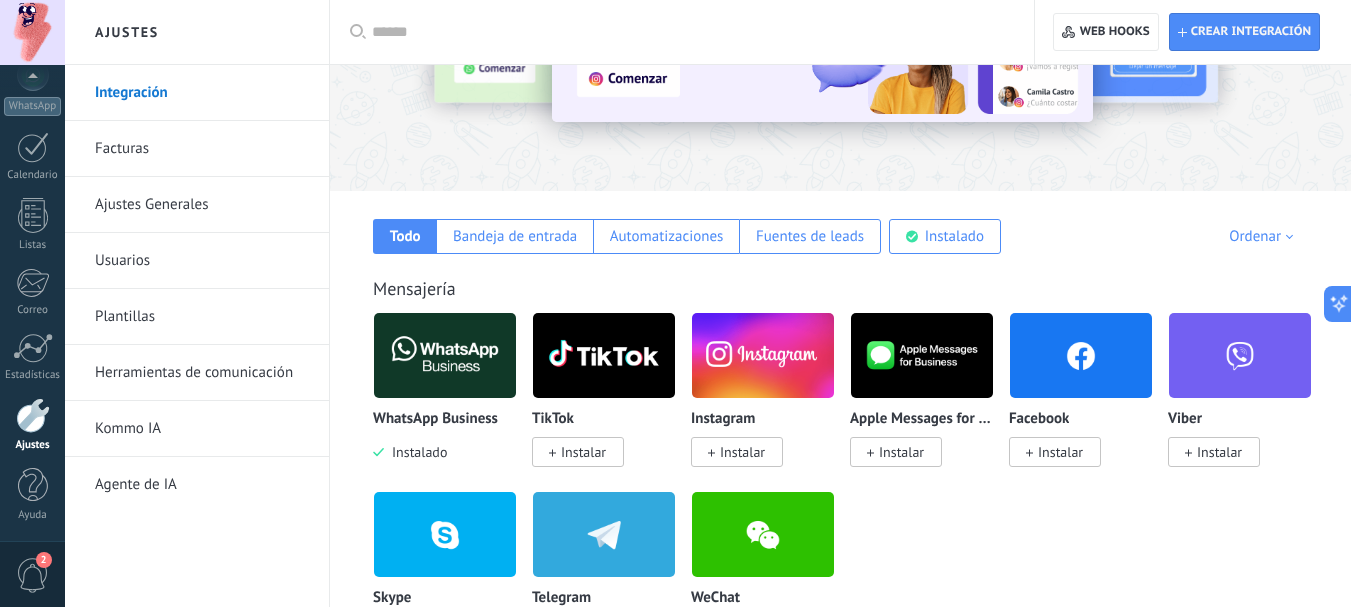 click on "Agente de IA" at bounding box center [202, 485] 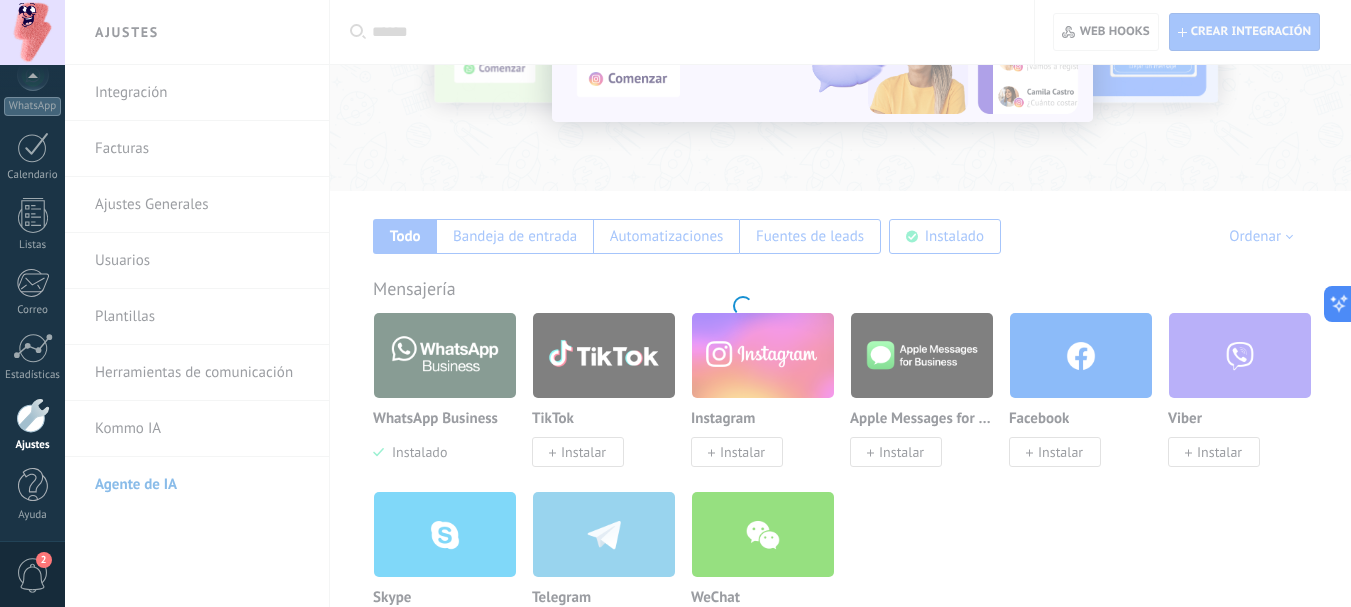 scroll, scrollTop: 0, scrollLeft: 0, axis: both 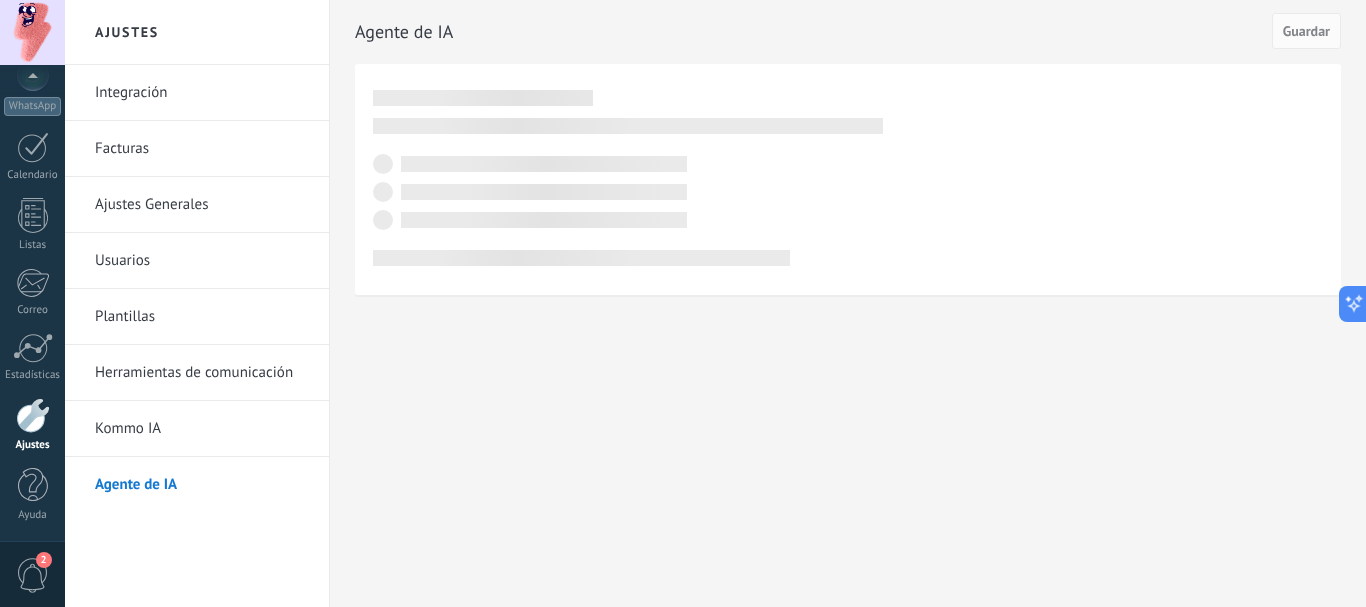 click on "Herramientas de comunicación" at bounding box center (202, 373) 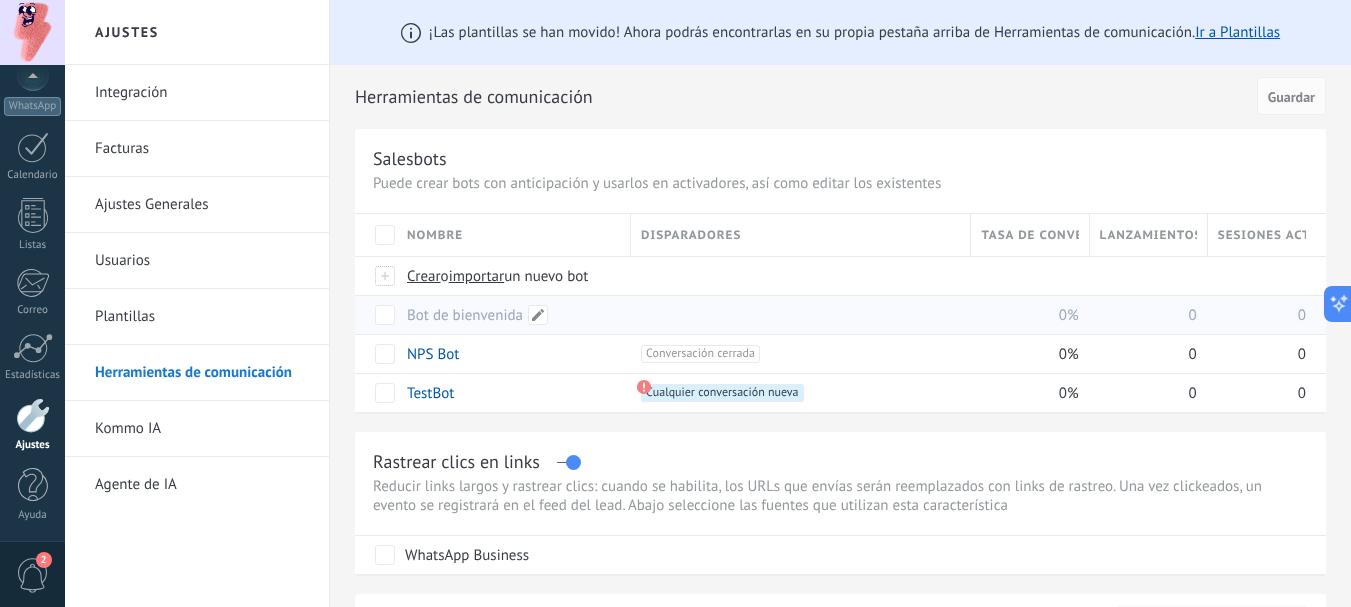 click on "Bot de bienvenida" at bounding box center (465, 315) 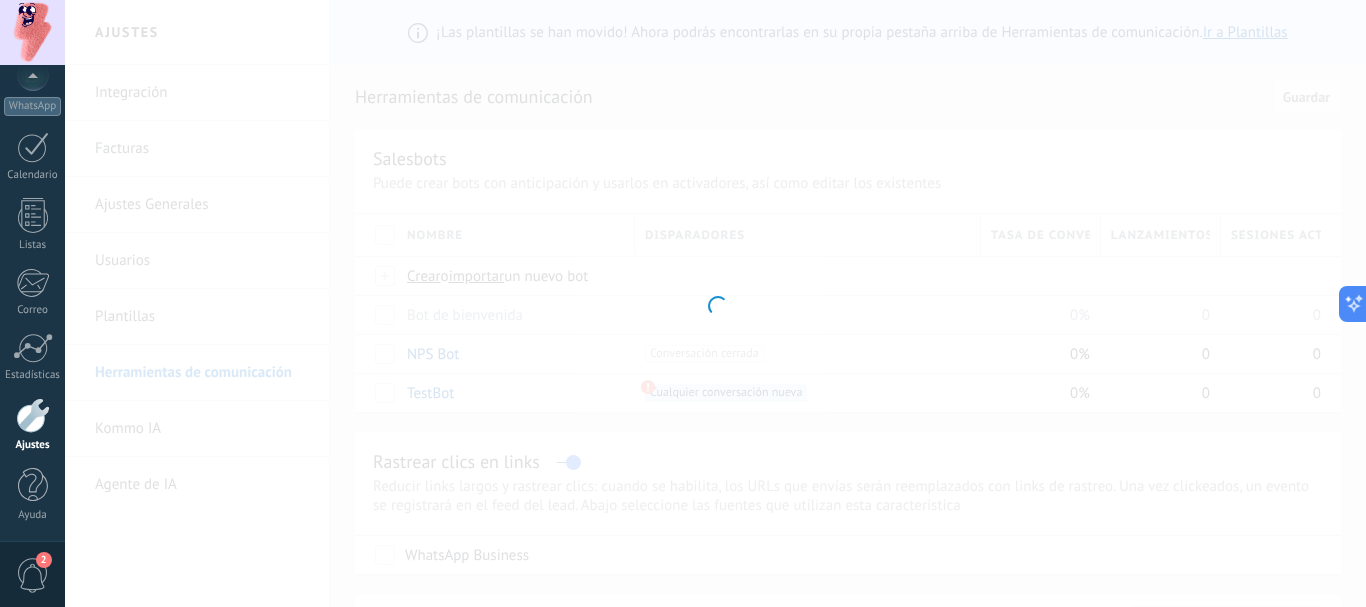 type on "**********" 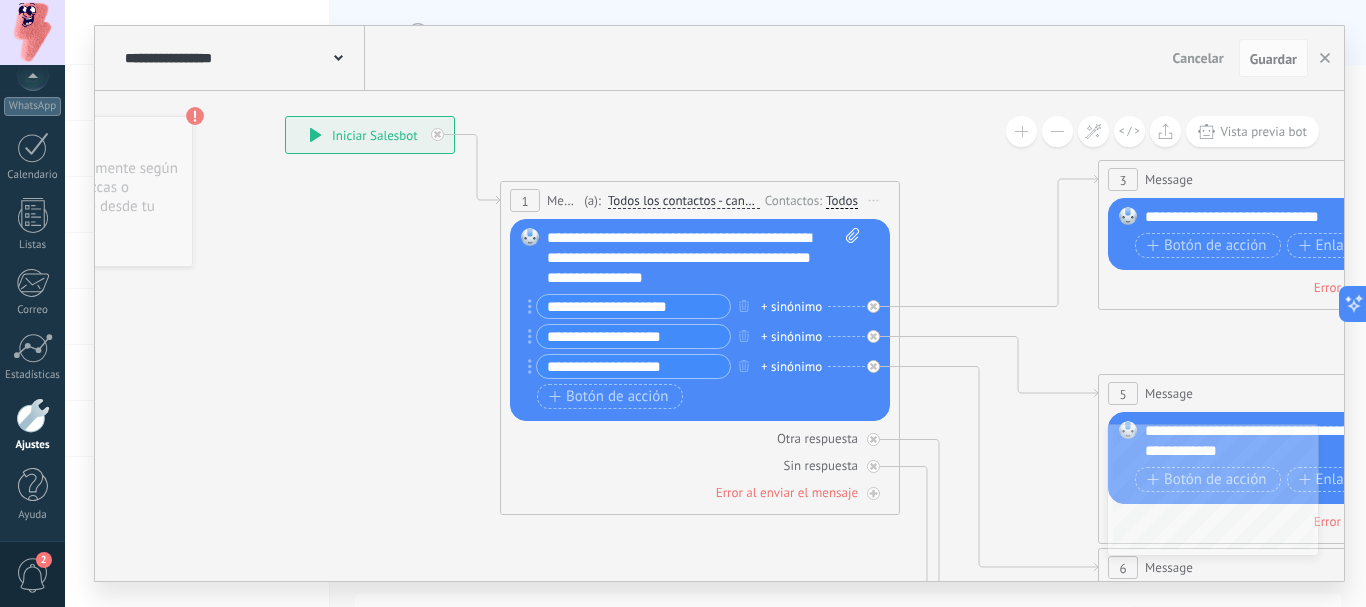 drag, startPoint x: 611, startPoint y: 464, endPoint x: 392, endPoint y: 336, distance: 253.66316 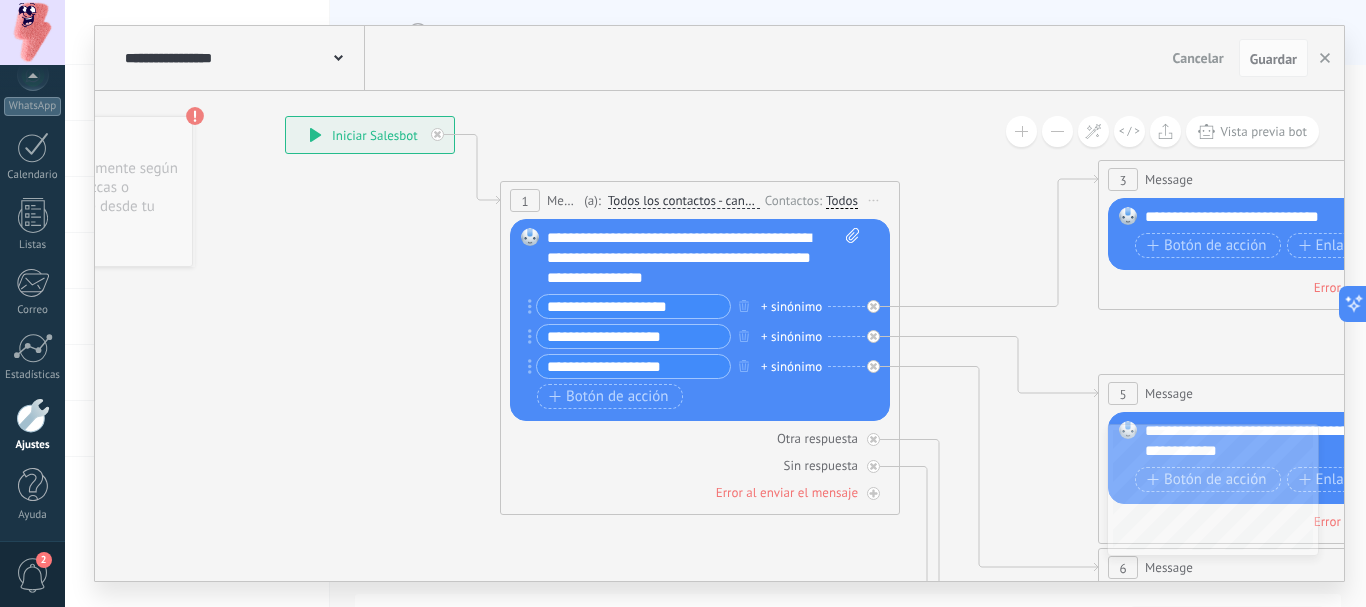 click 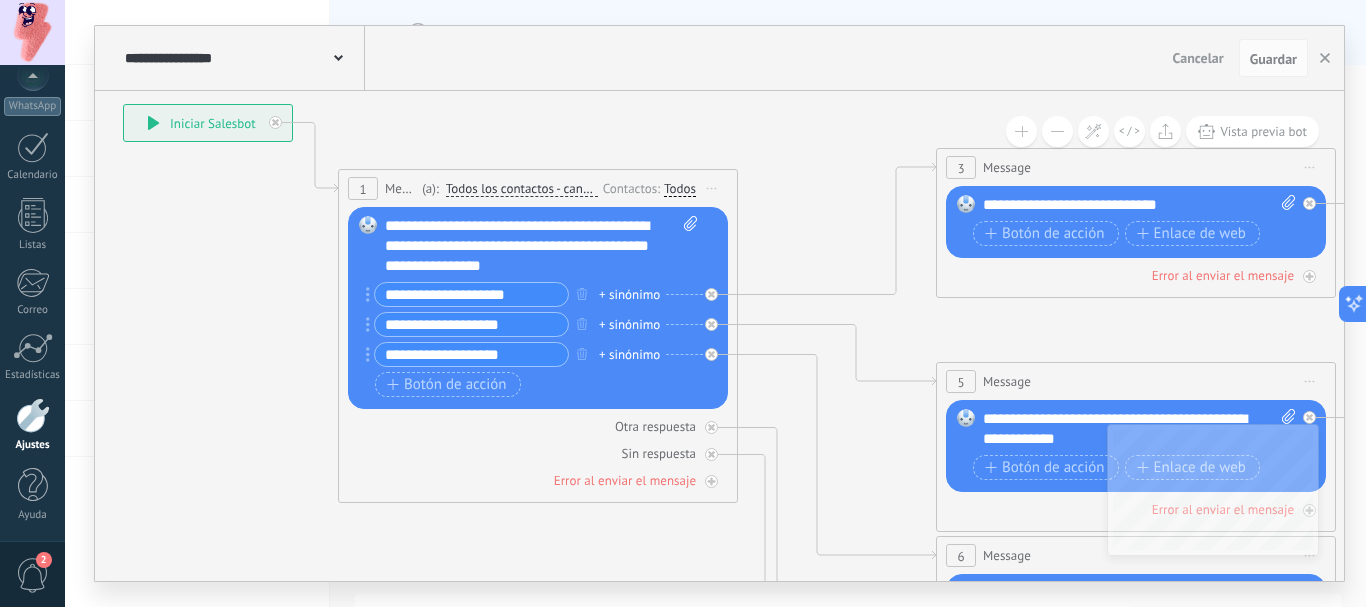 drag, startPoint x: 378, startPoint y: 357, endPoint x: 213, endPoint y: 337, distance: 166.2077 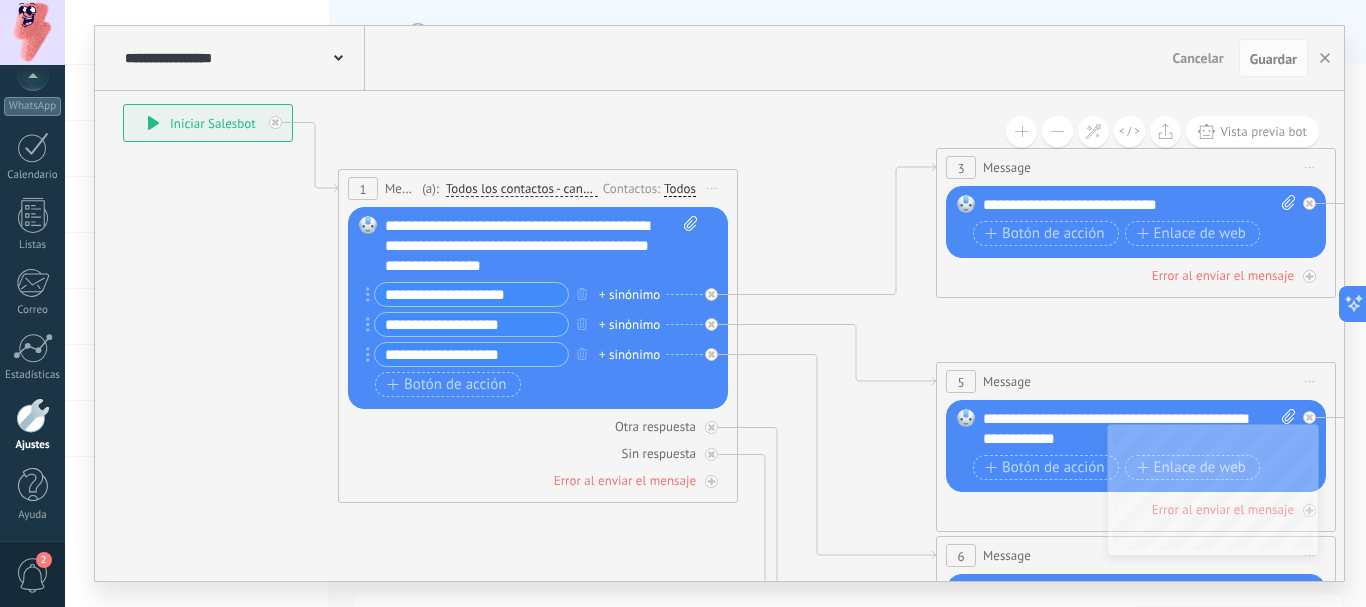 click 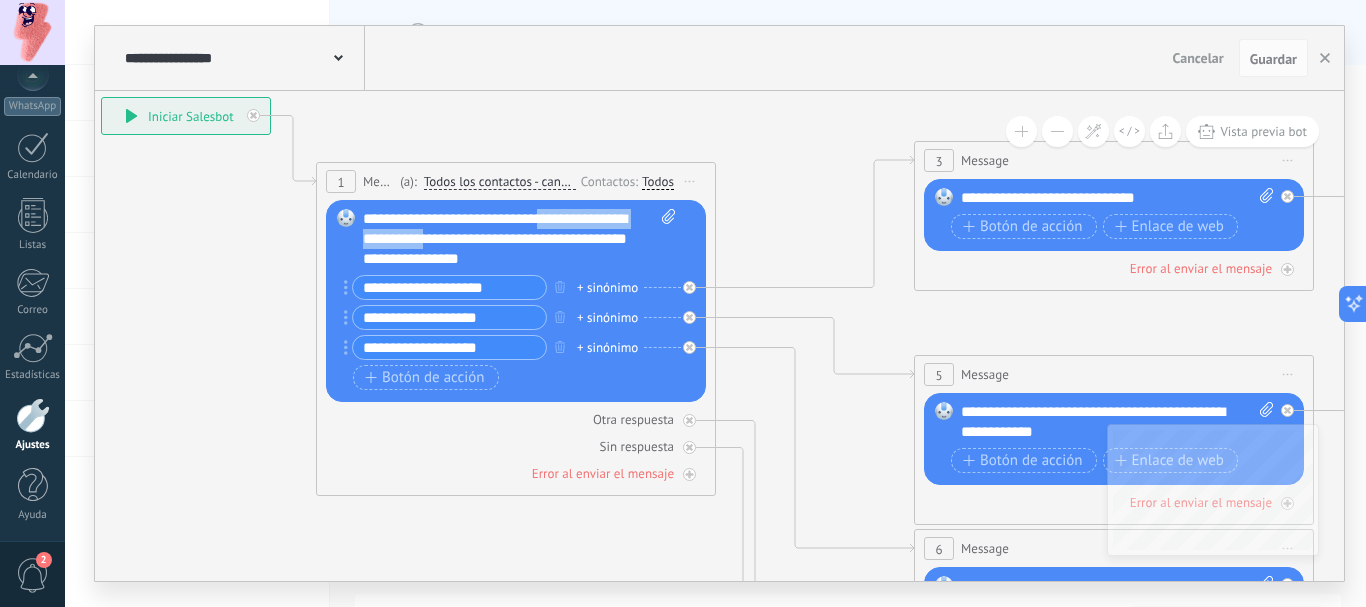 drag, startPoint x: 437, startPoint y: 237, endPoint x: 535, endPoint y: 219, distance: 99.63935 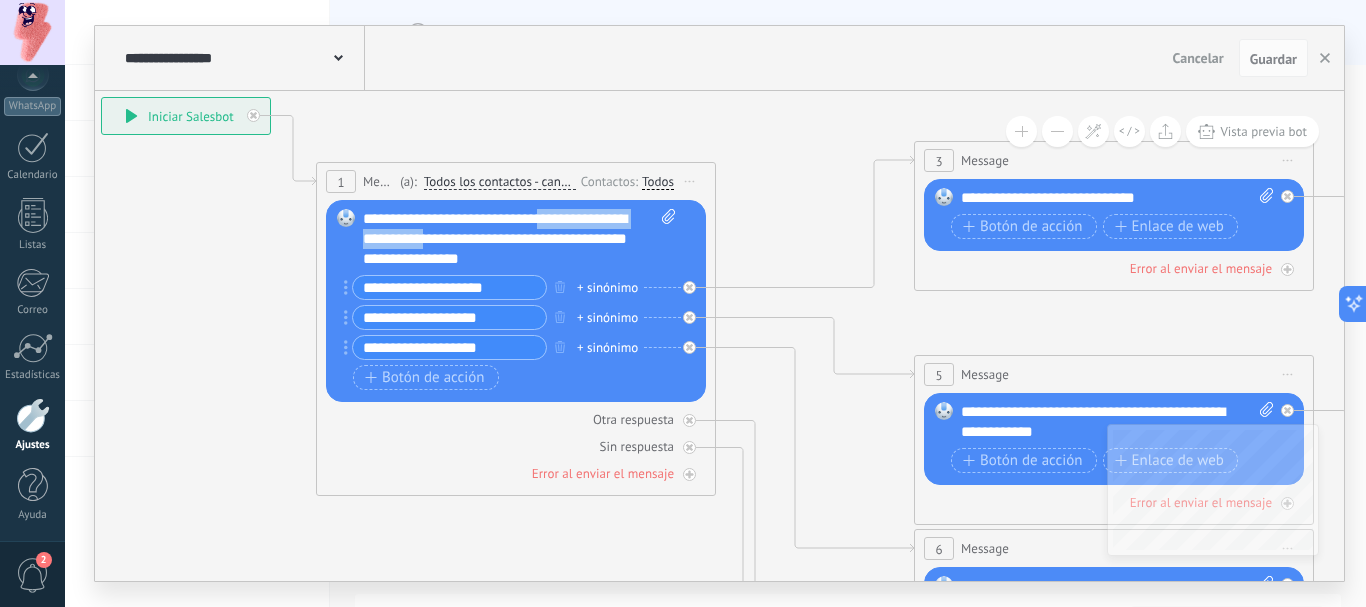 click on "**********" at bounding box center (519, 239) 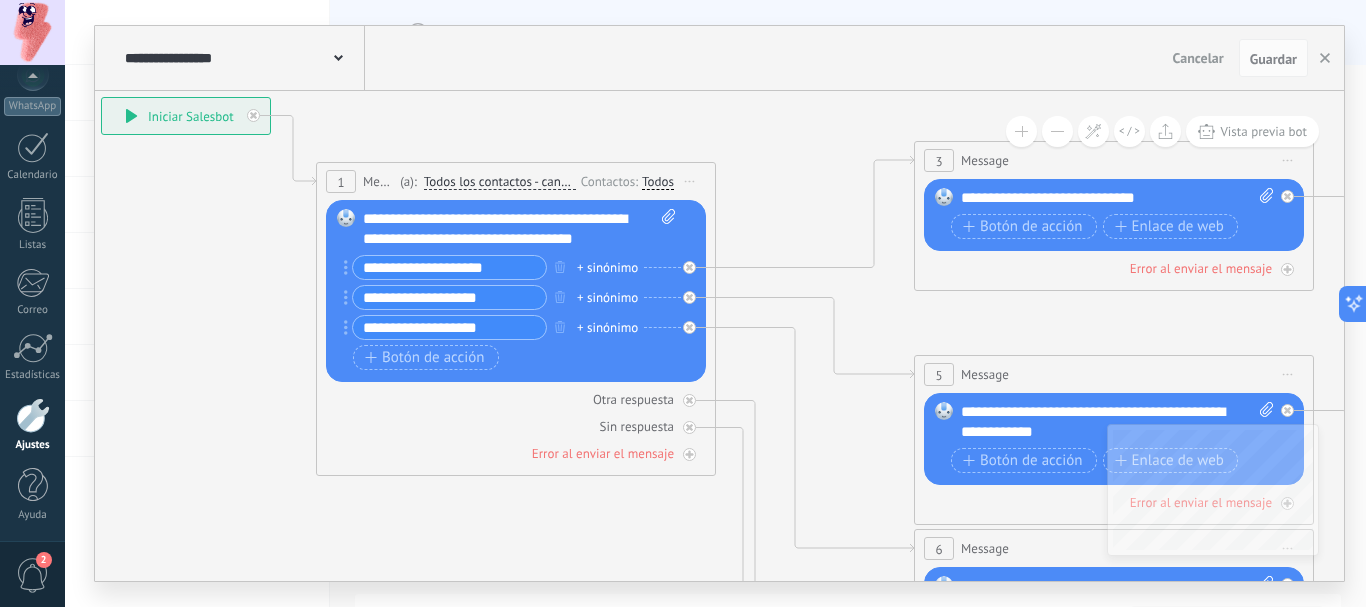 click on "**********" at bounding box center [519, 229] 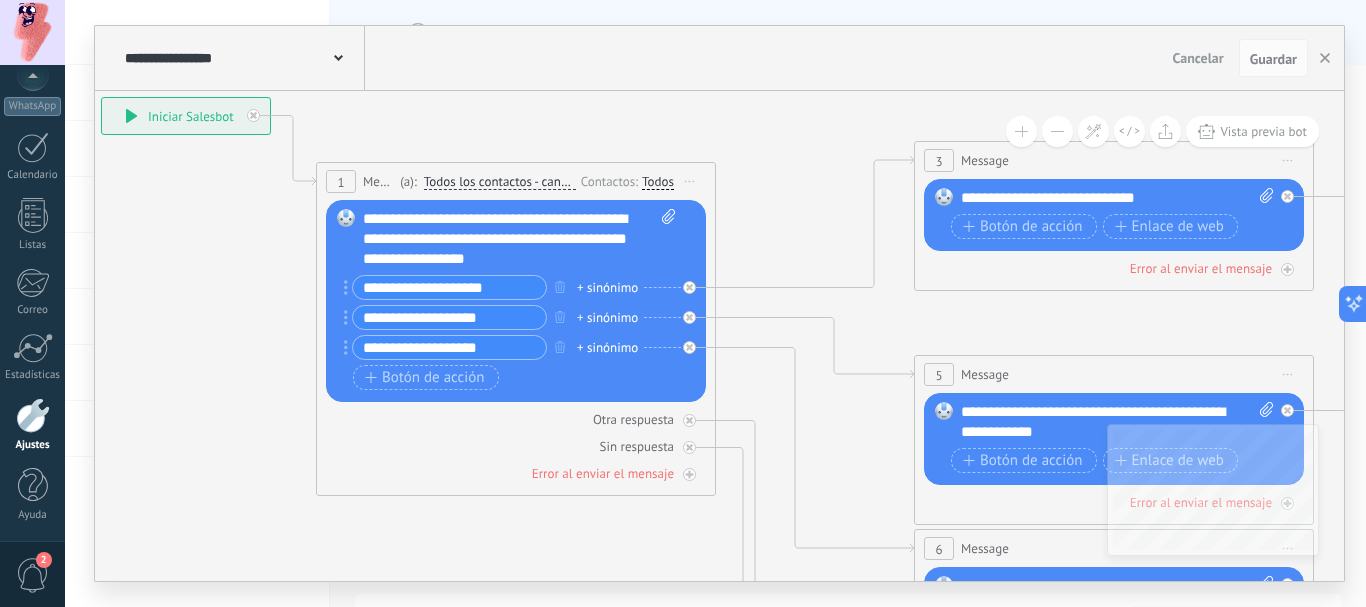 click on "**********" at bounding box center [519, 239] 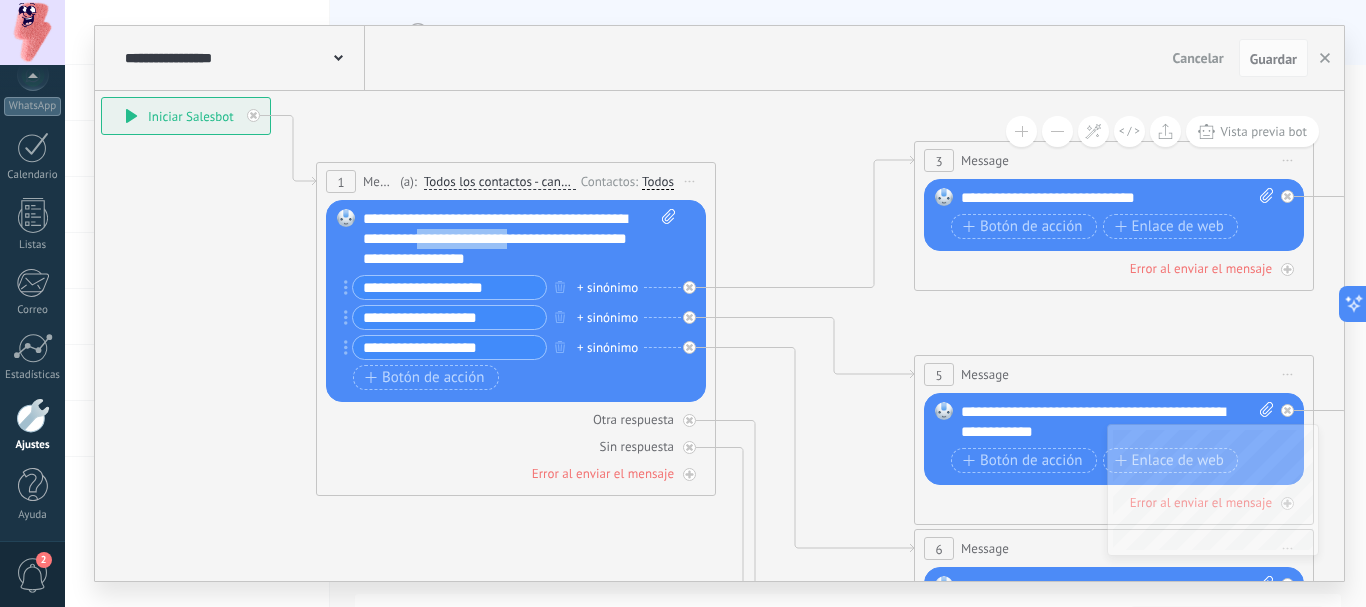 drag, startPoint x: 516, startPoint y: 236, endPoint x: 420, endPoint y: 240, distance: 96.0833 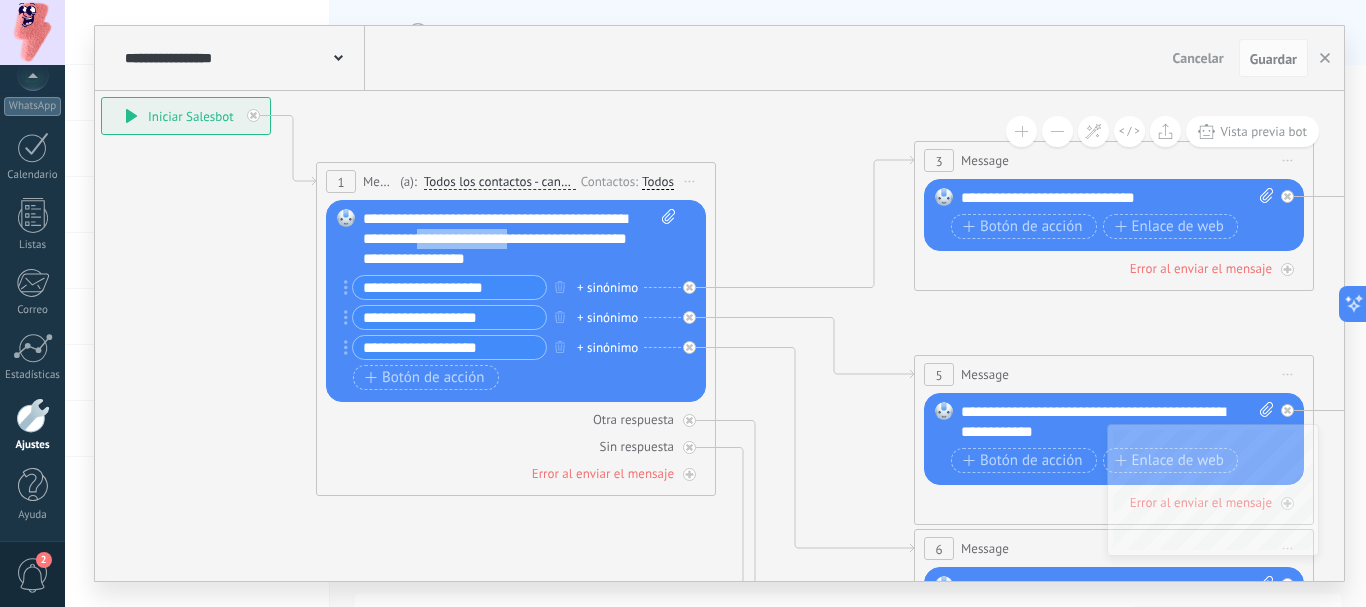 click on "**********" at bounding box center [519, 239] 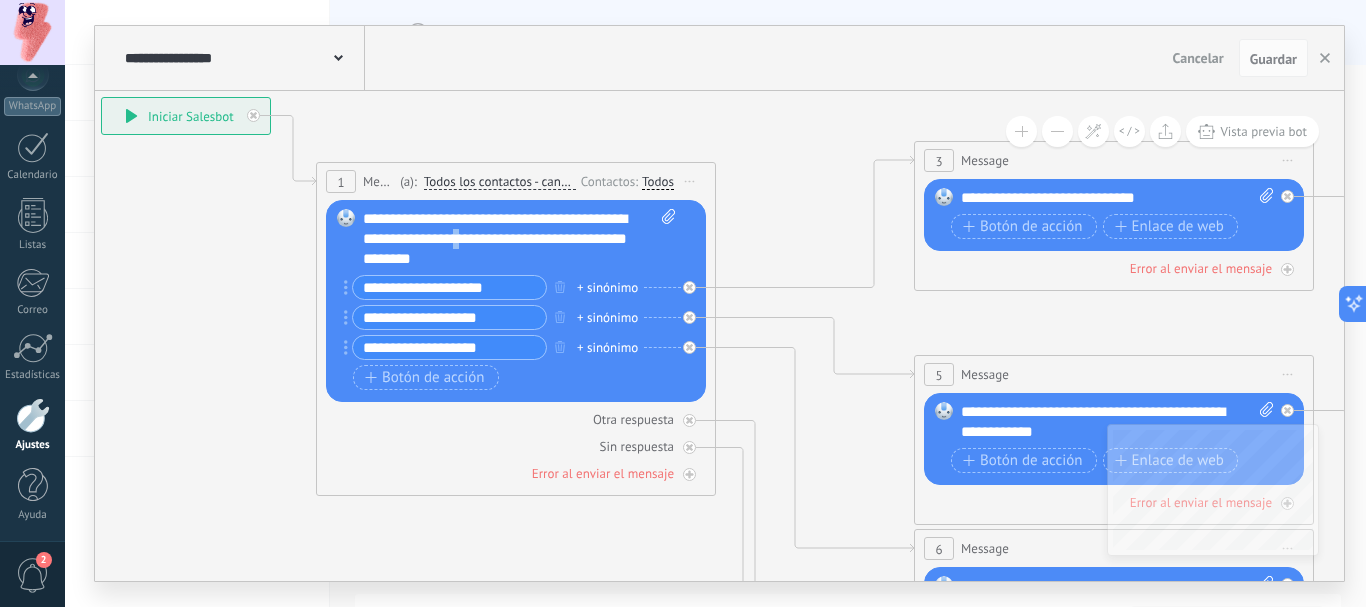 click on "**********" at bounding box center [519, 239] 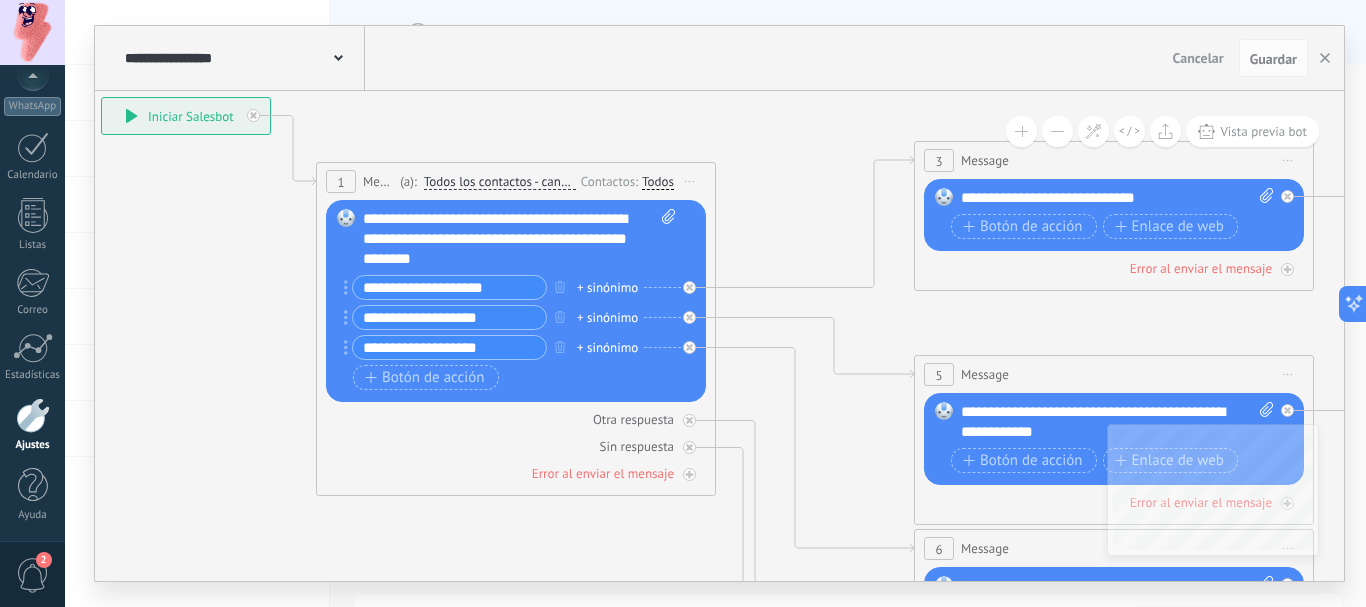 click on "**********" at bounding box center [519, 239] 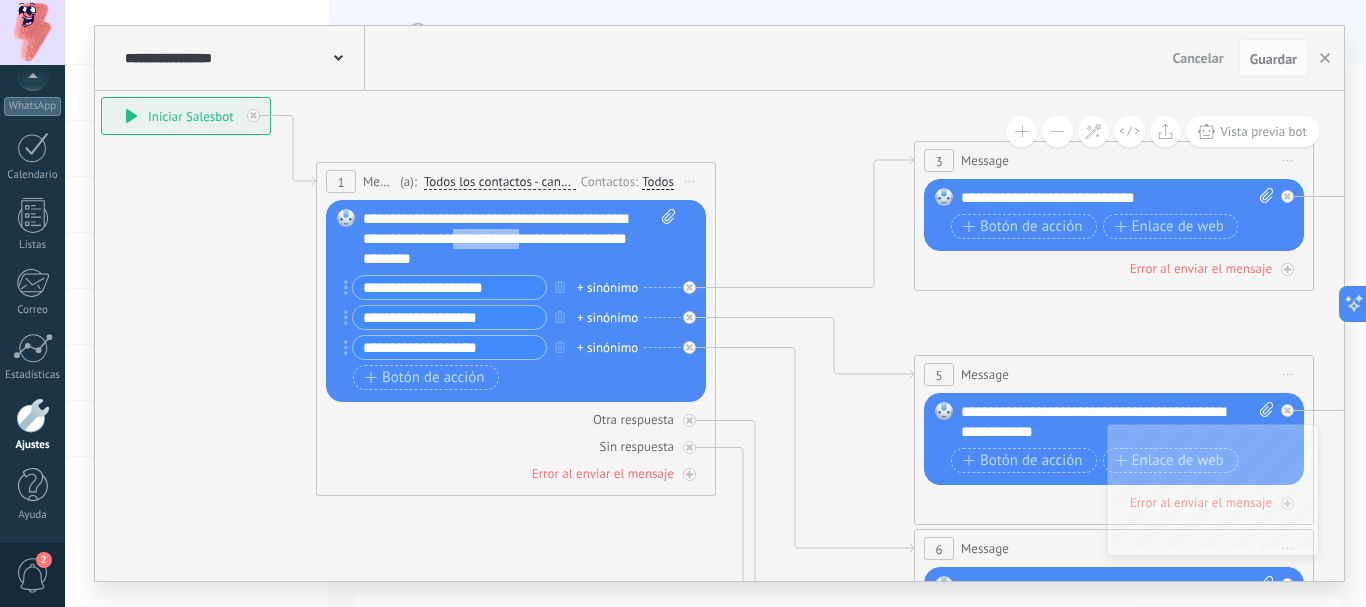 drag, startPoint x: 493, startPoint y: 238, endPoint x: 547, endPoint y: 237, distance: 54.00926 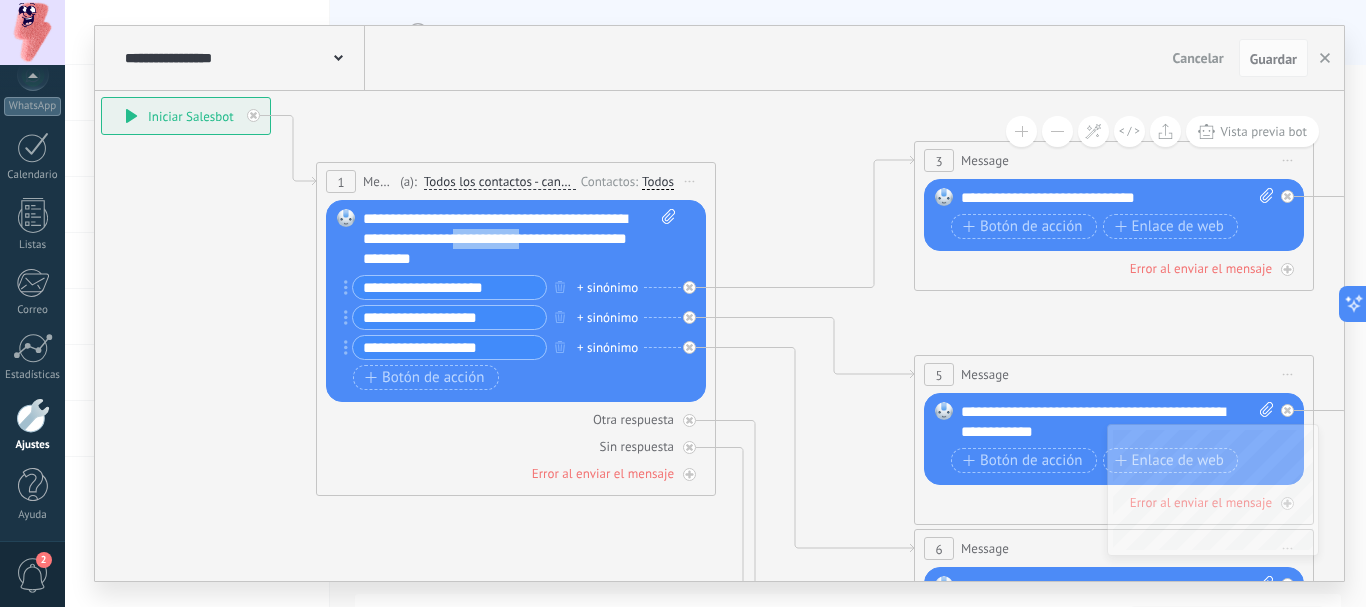 click on "**********" at bounding box center (519, 239) 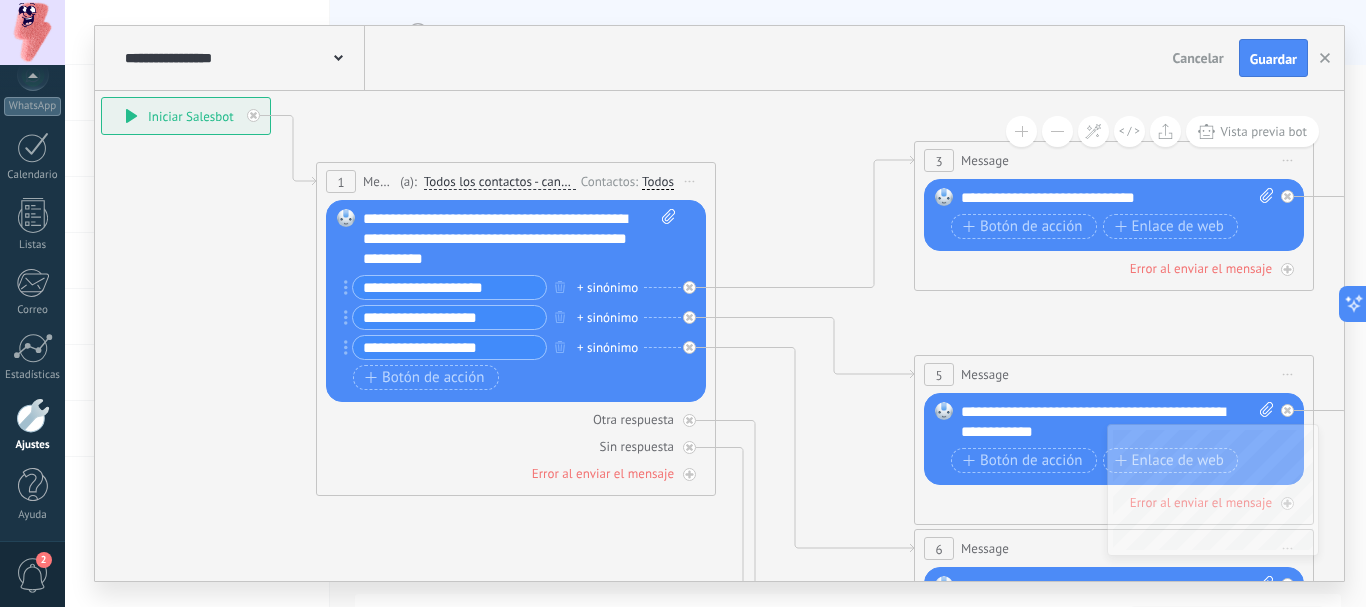 click on "**********" at bounding box center [449, 287] 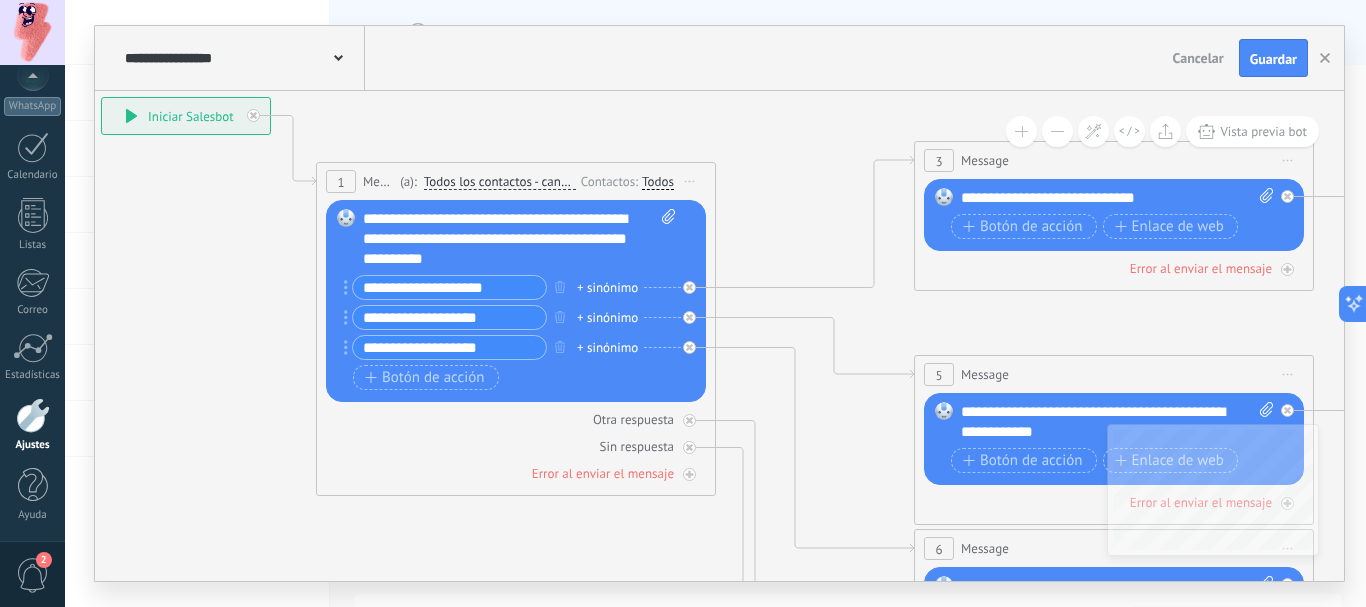 click on "**********" at bounding box center [449, 287] 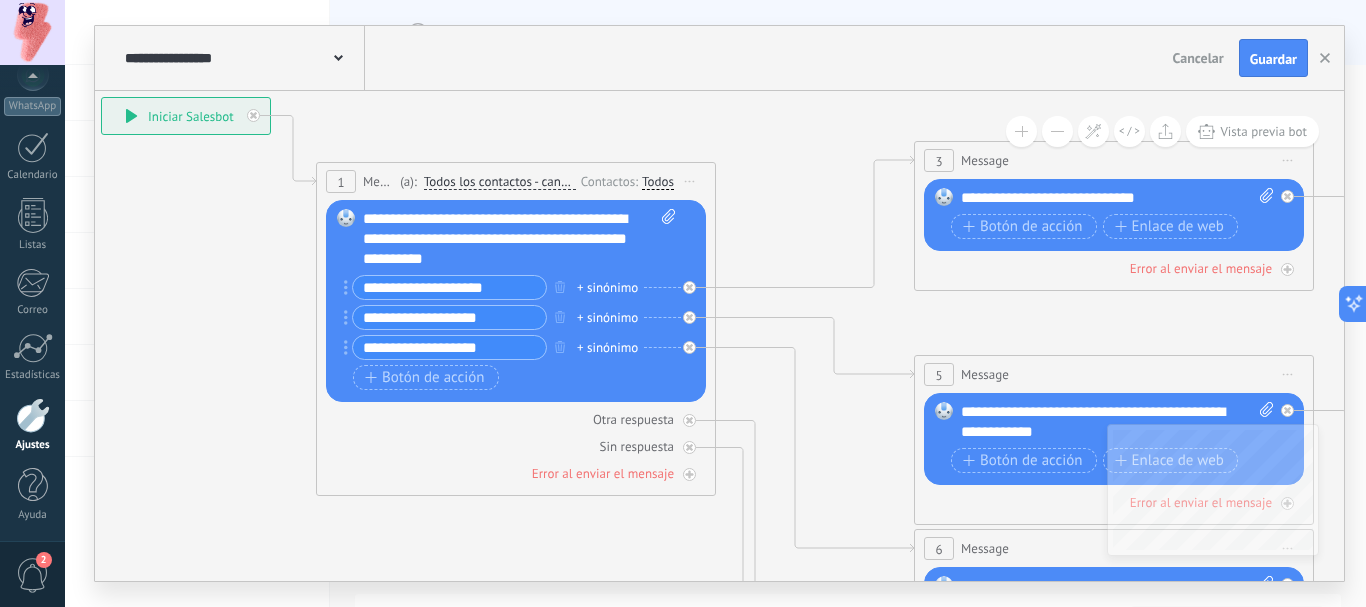 drag, startPoint x: 511, startPoint y: 289, endPoint x: 376, endPoint y: 290, distance: 135.00371 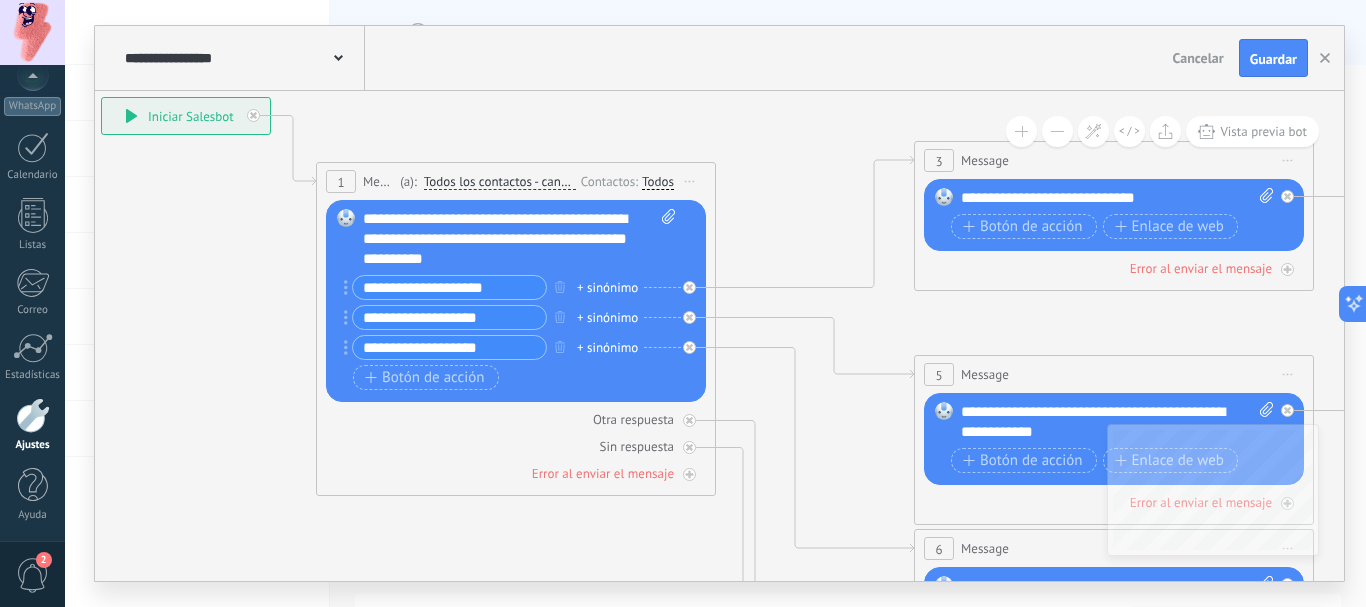 click on "**********" at bounding box center (449, 287) 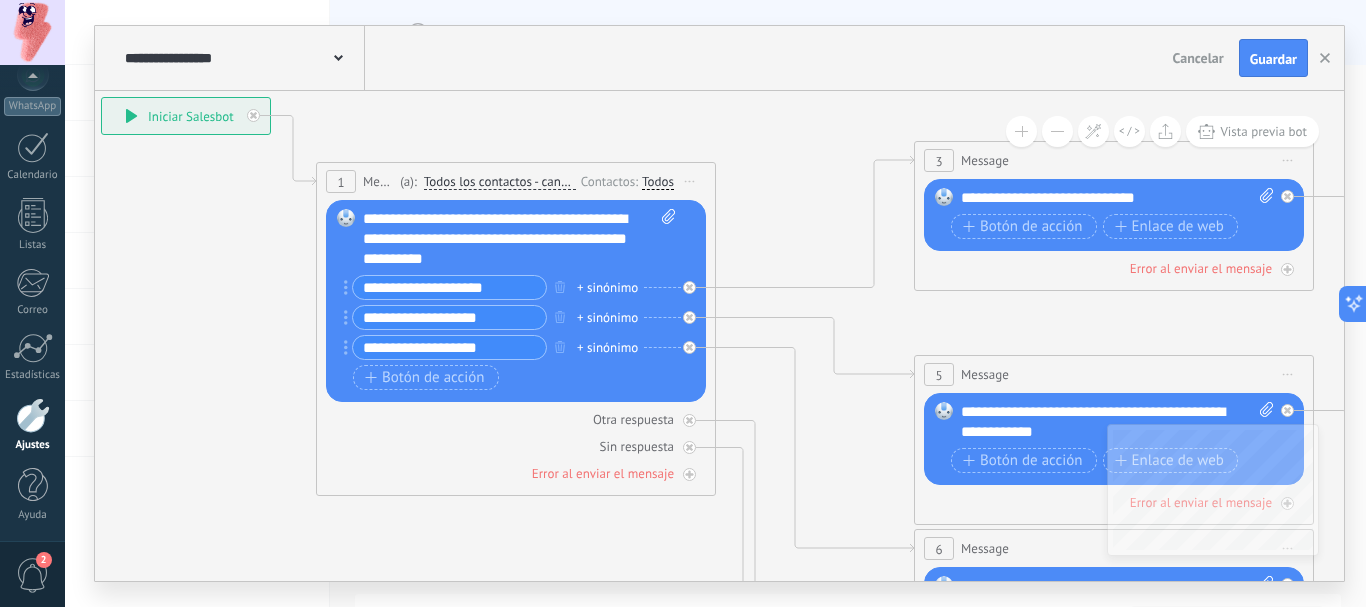 click on "**********" at bounding box center (449, 287) 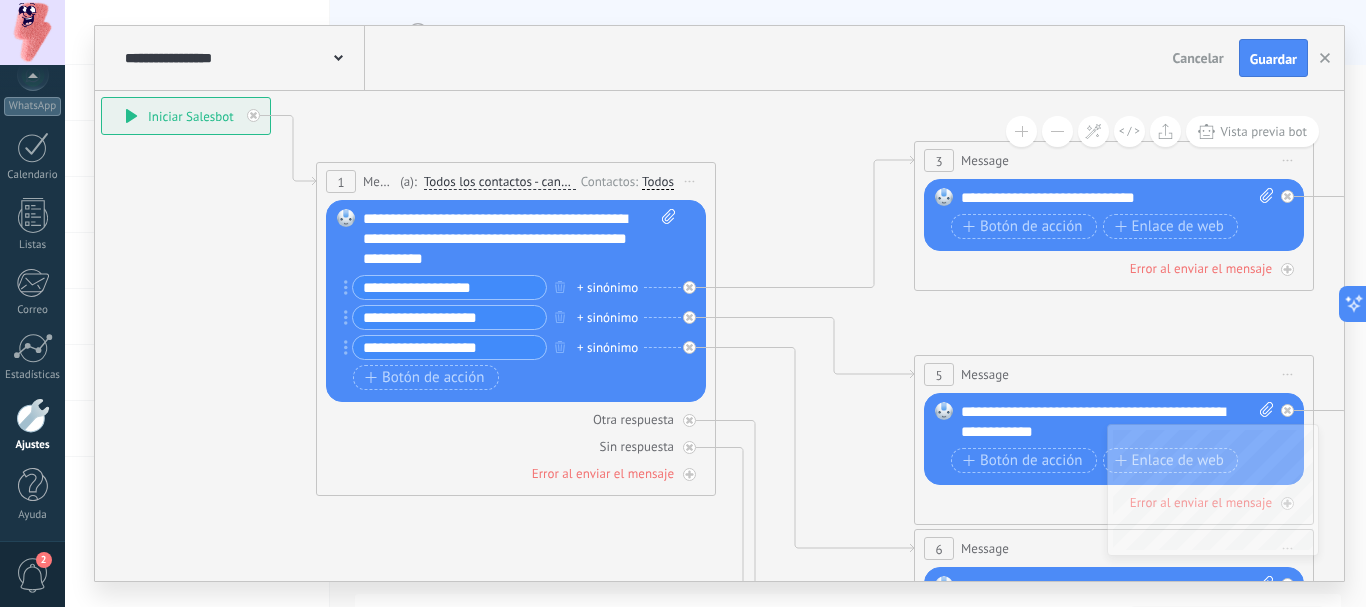 click on "**********" at bounding box center [449, 287] 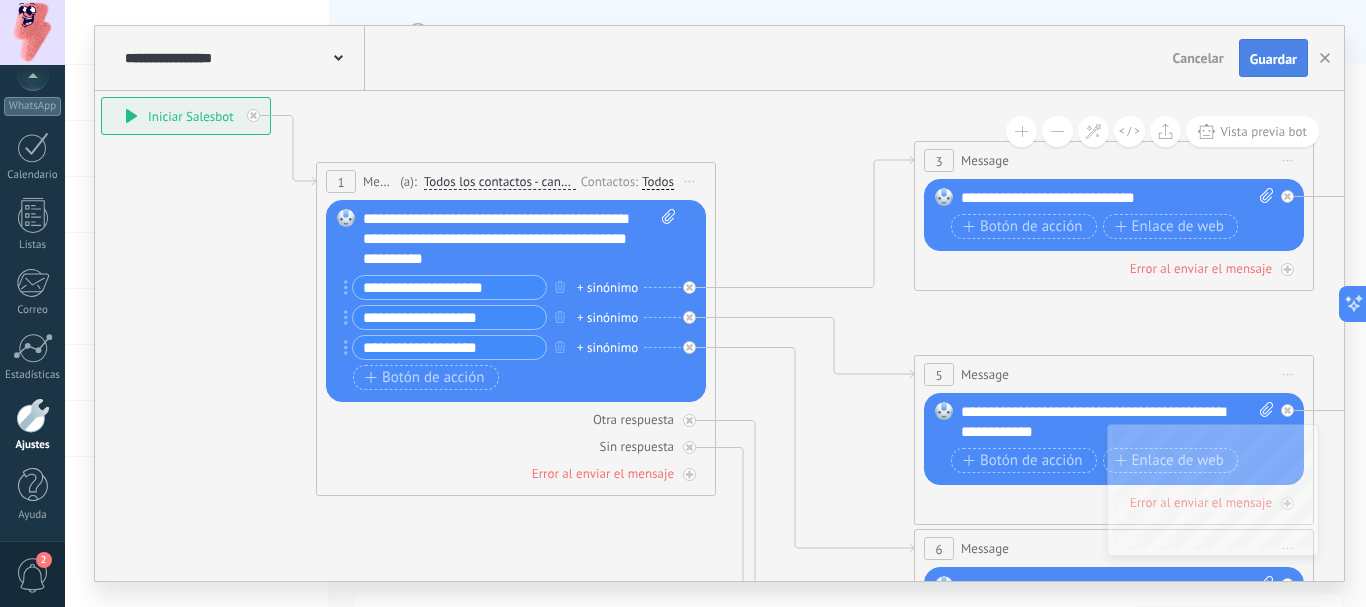type on "**********" 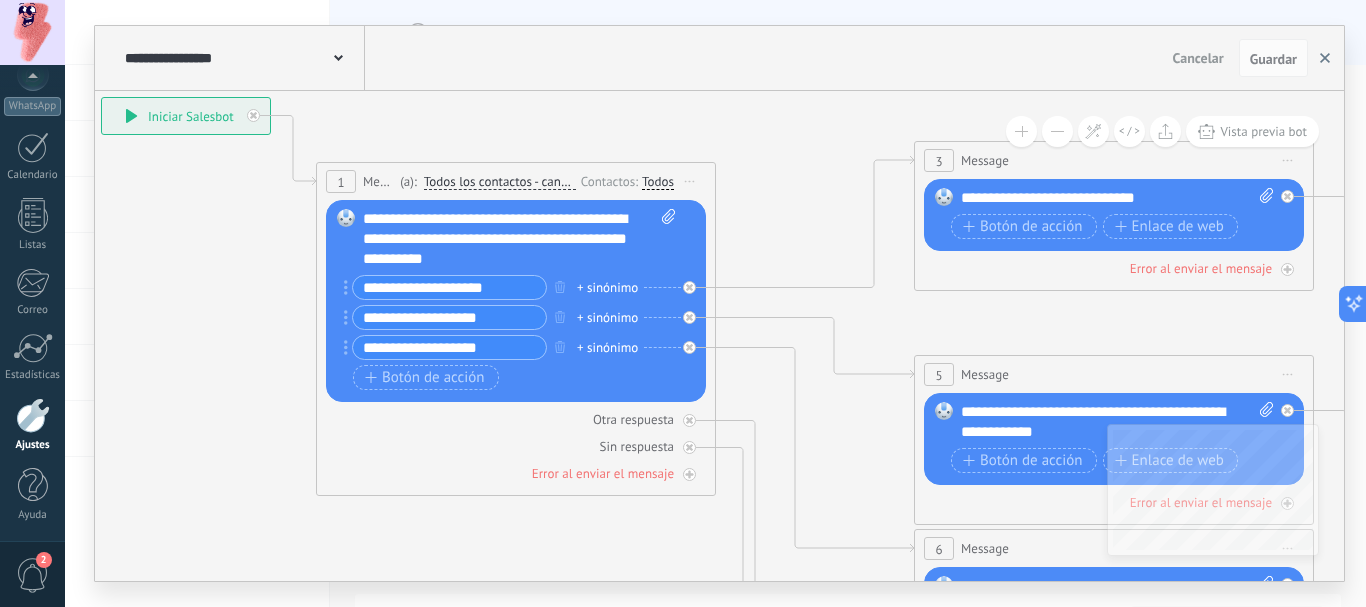 click at bounding box center [1325, 58] 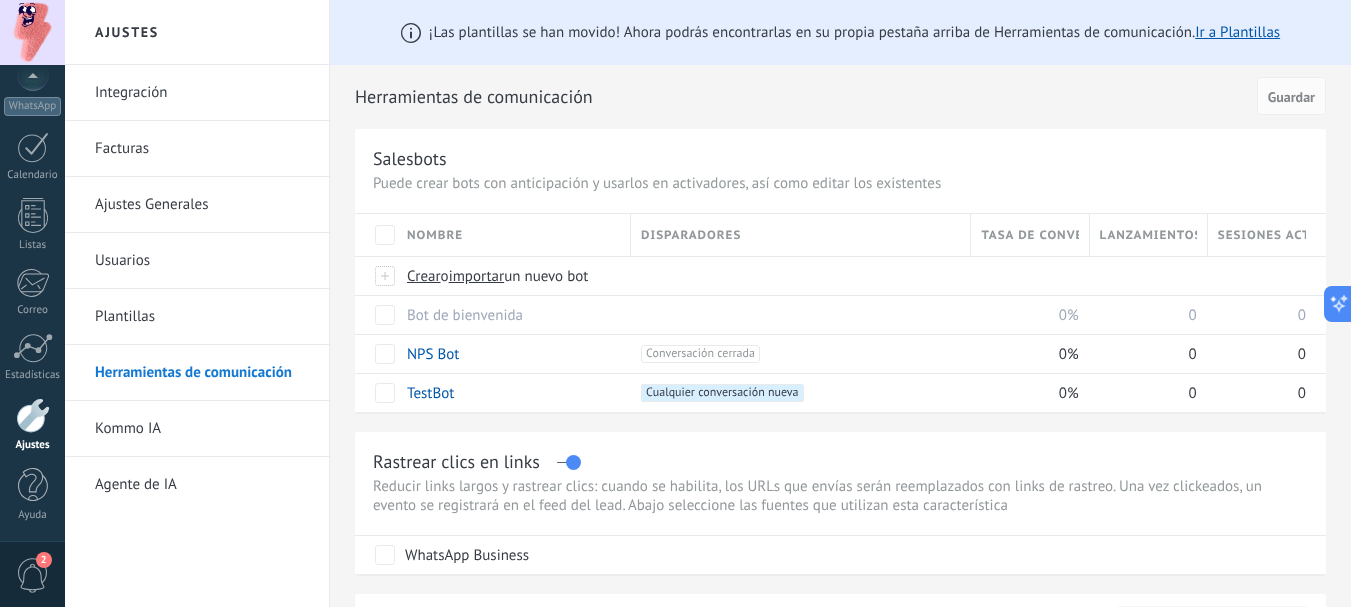 click on "Kommo IA" at bounding box center [202, 429] 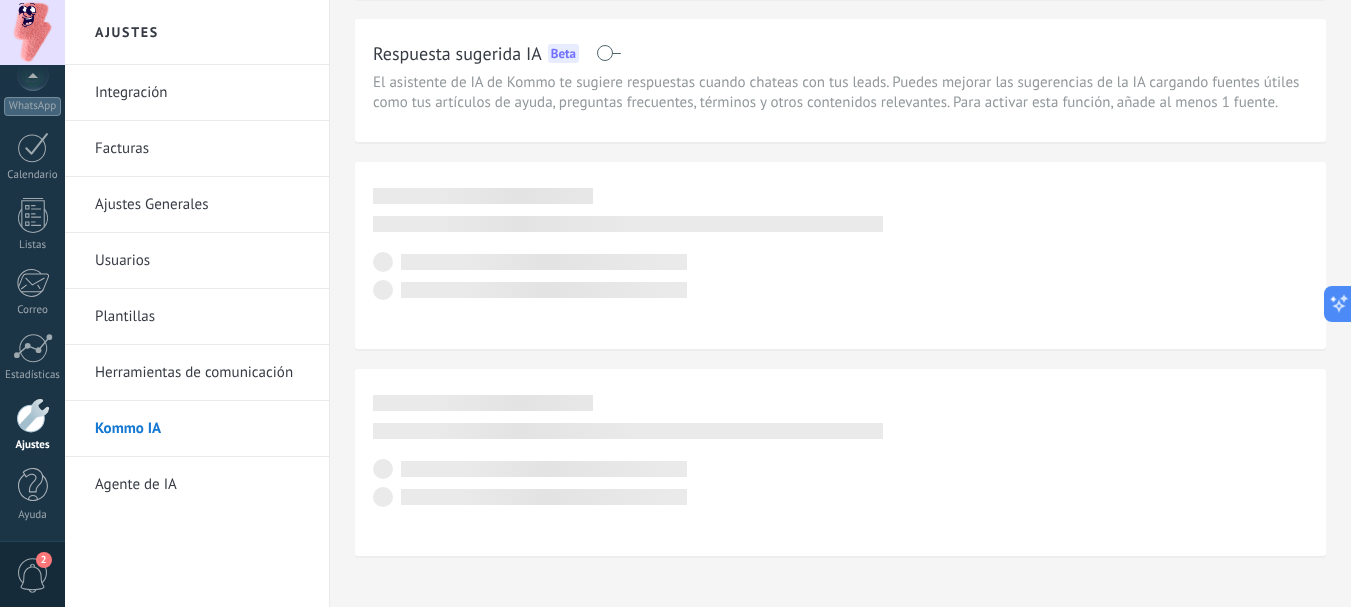 scroll, scrollTop: 0, scrollLeft: 0, axis: both 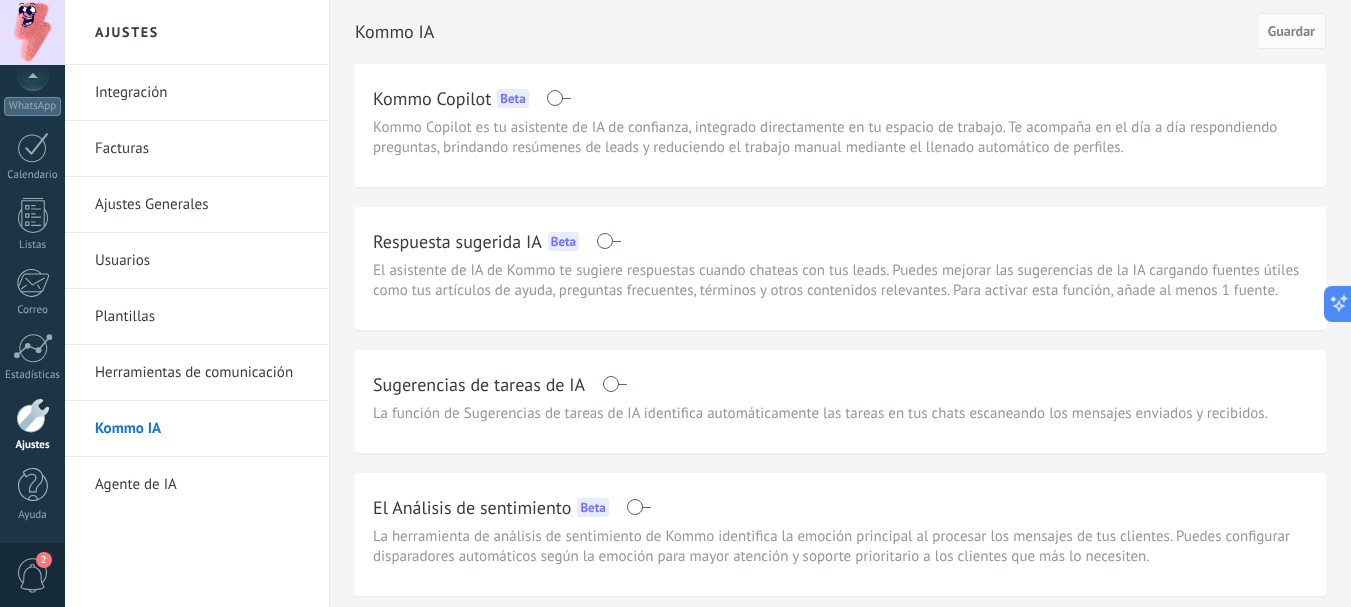 click on "Agente de IA" at bounding box center (202, 485) 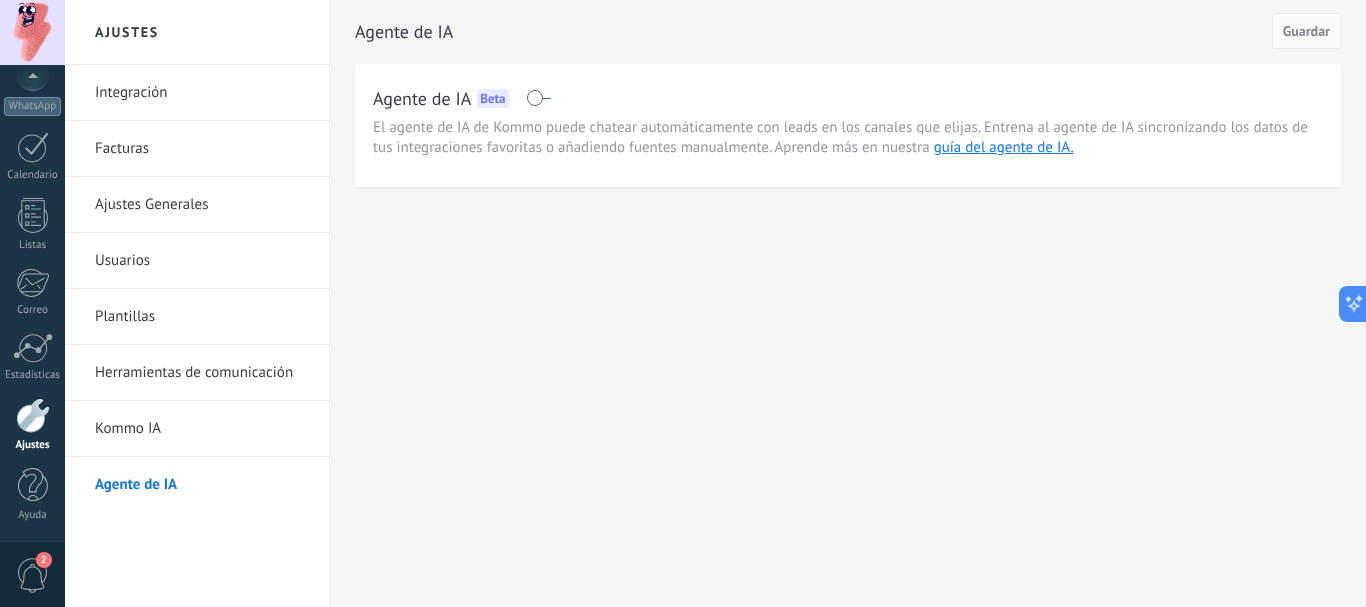 click on "Kommo IA" at bounding box center [202, 429] 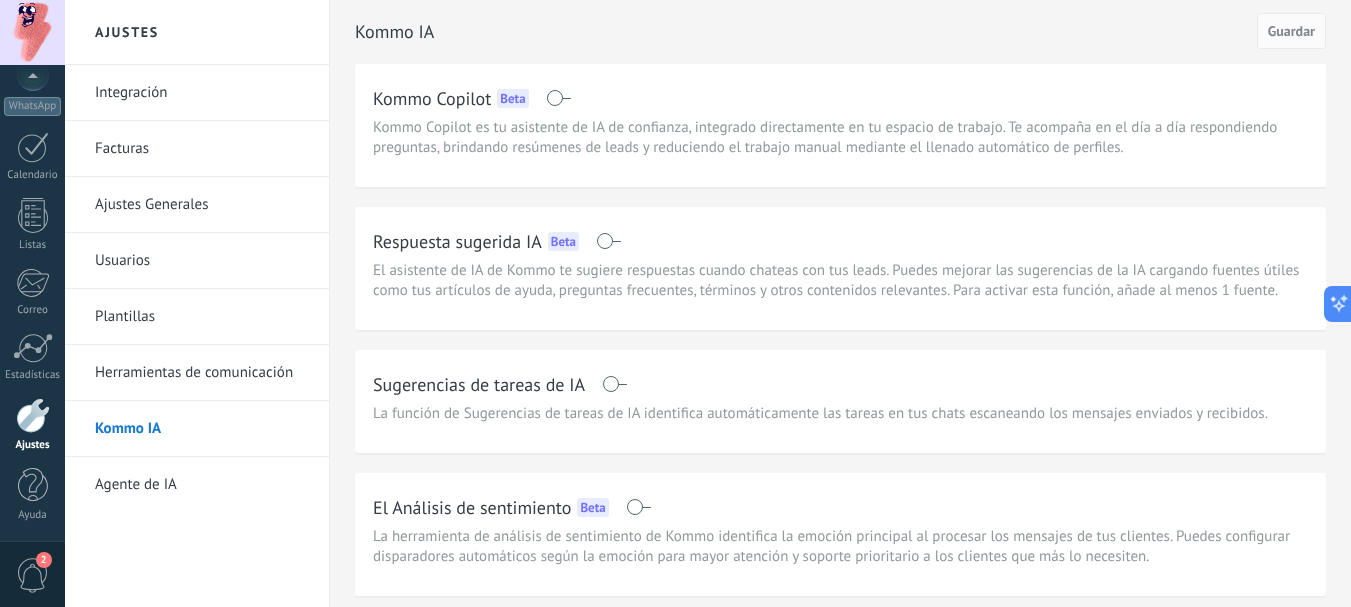 click on "Agente de IA" at bounding box center [202, 485] 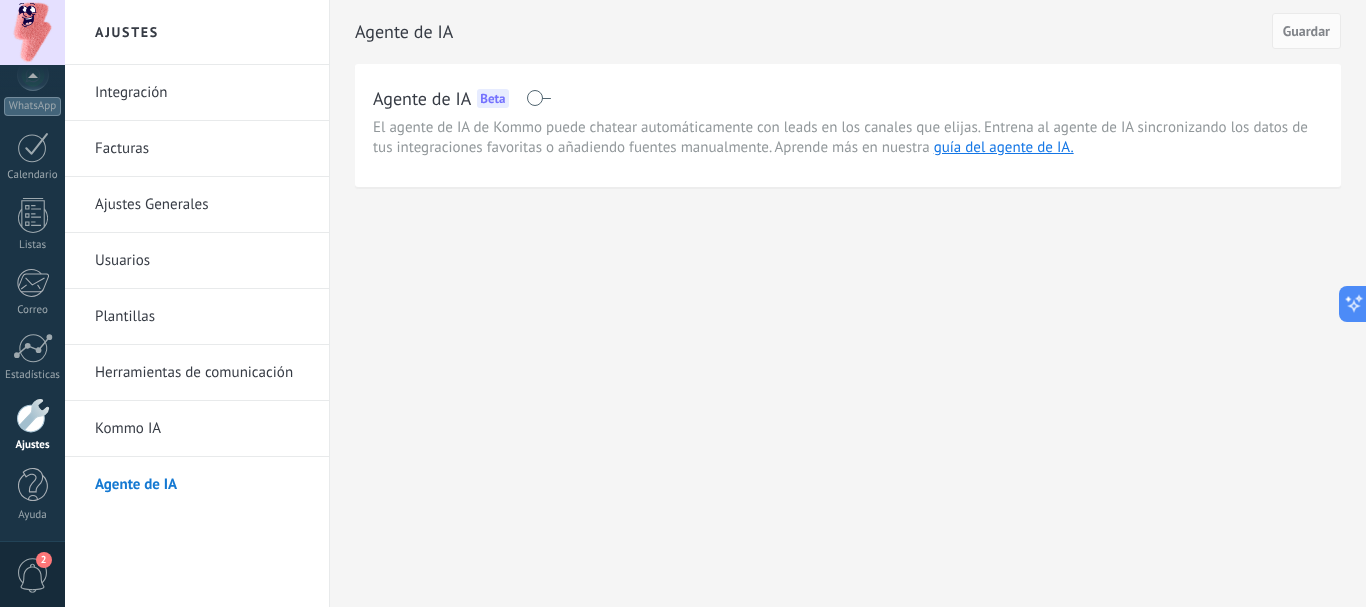click at bounding box center [538, 98] 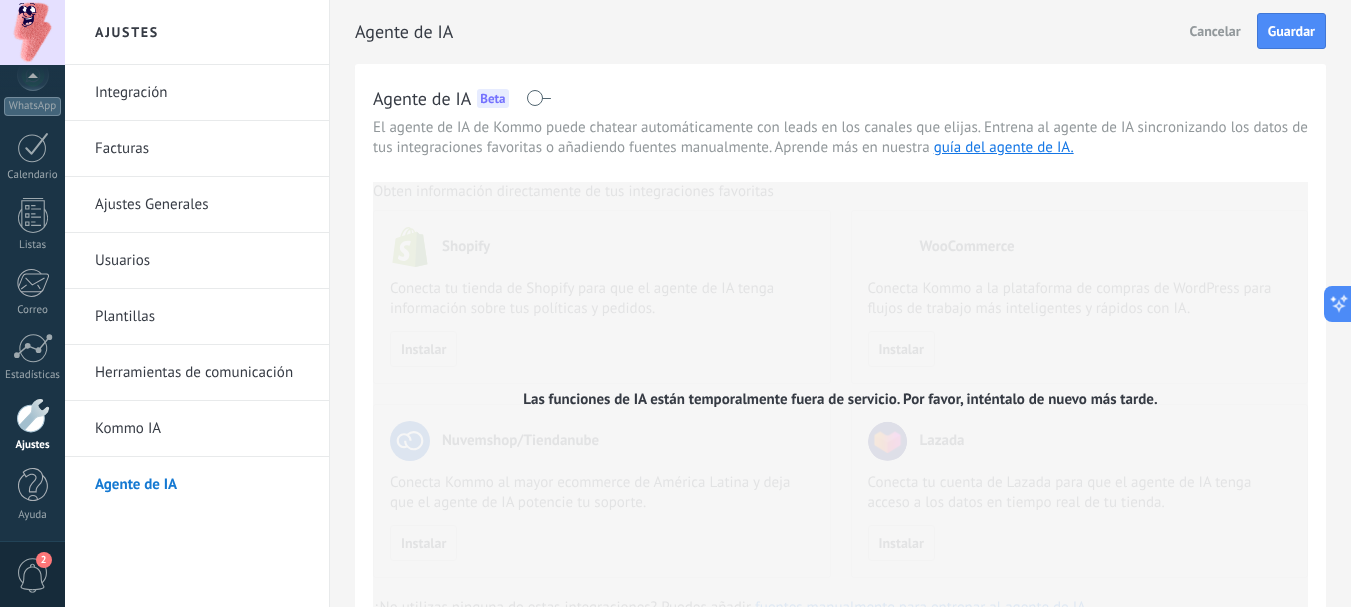 click on "Las funciones de IA están temporalmente fuera de servicio. Por favor, inténtalo de nuevo más tarde." at bounding box center (840, 400) 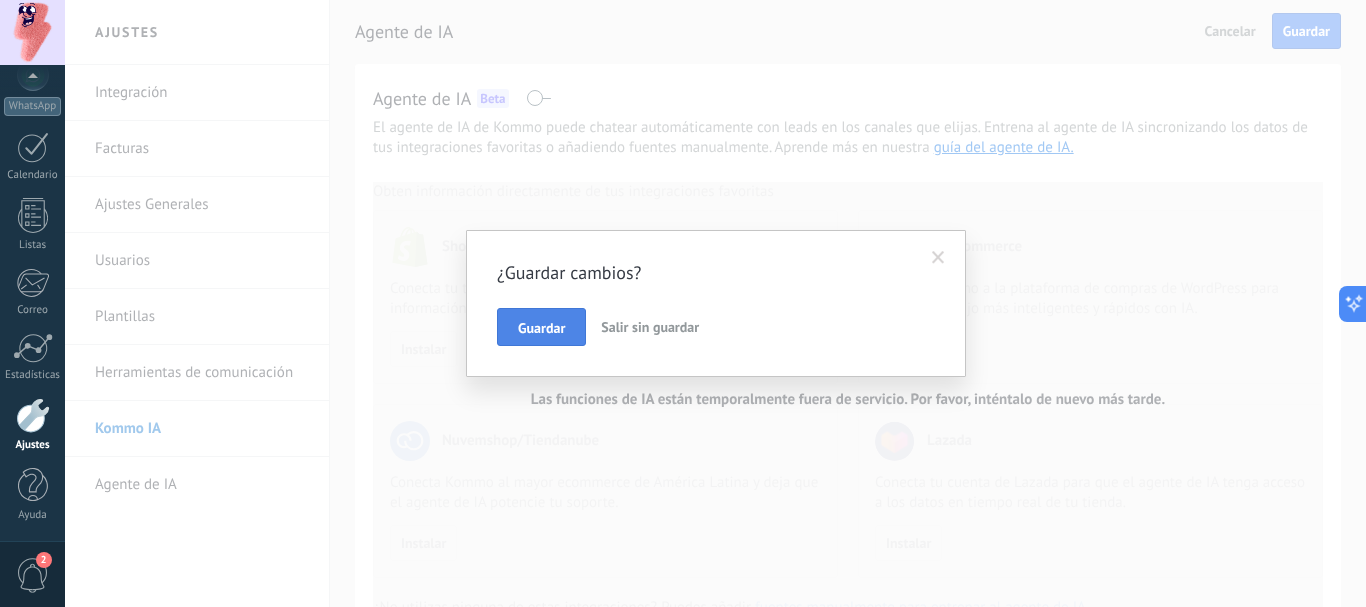 click on "Guardar" at bounding box center [541, 327] 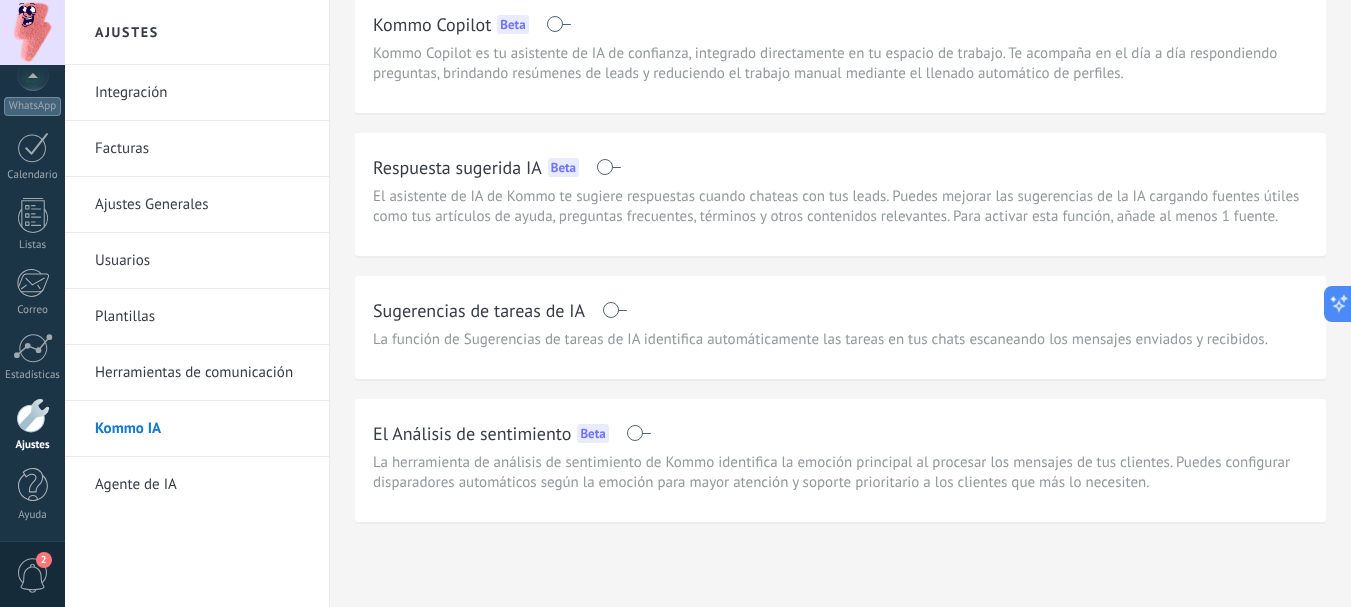scroll, scrollTop: 0, scrollLeft: 0, axis: both 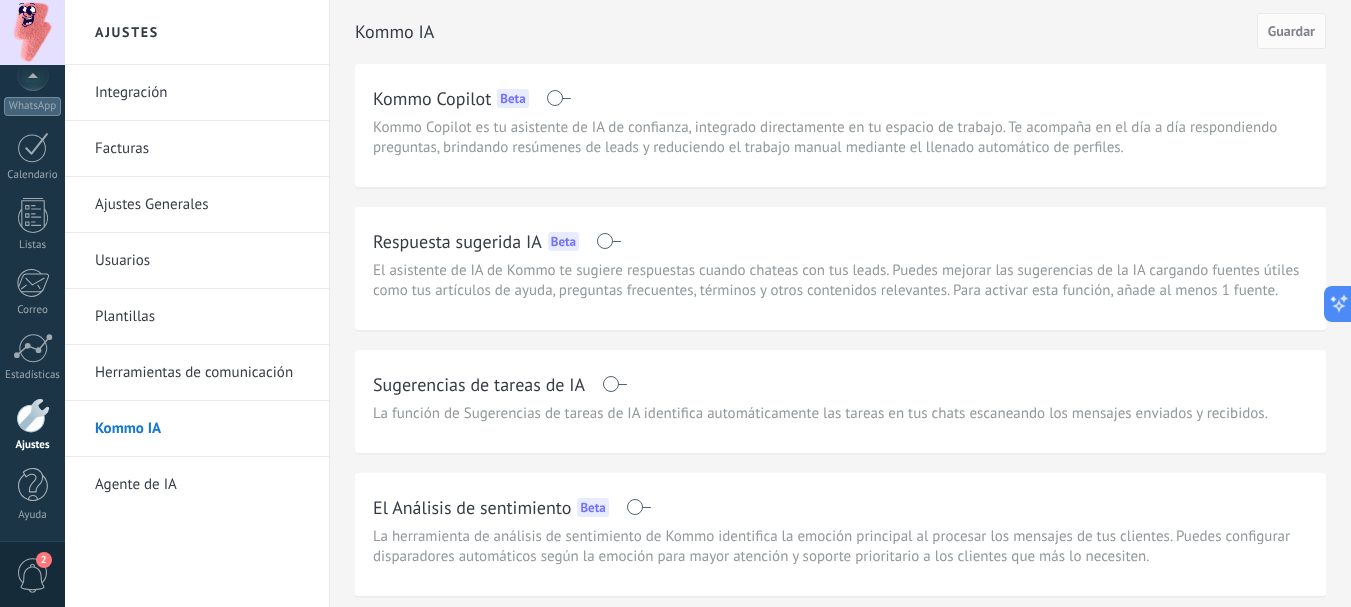 click on "Agente de IA" at bounding box center [202, 485] 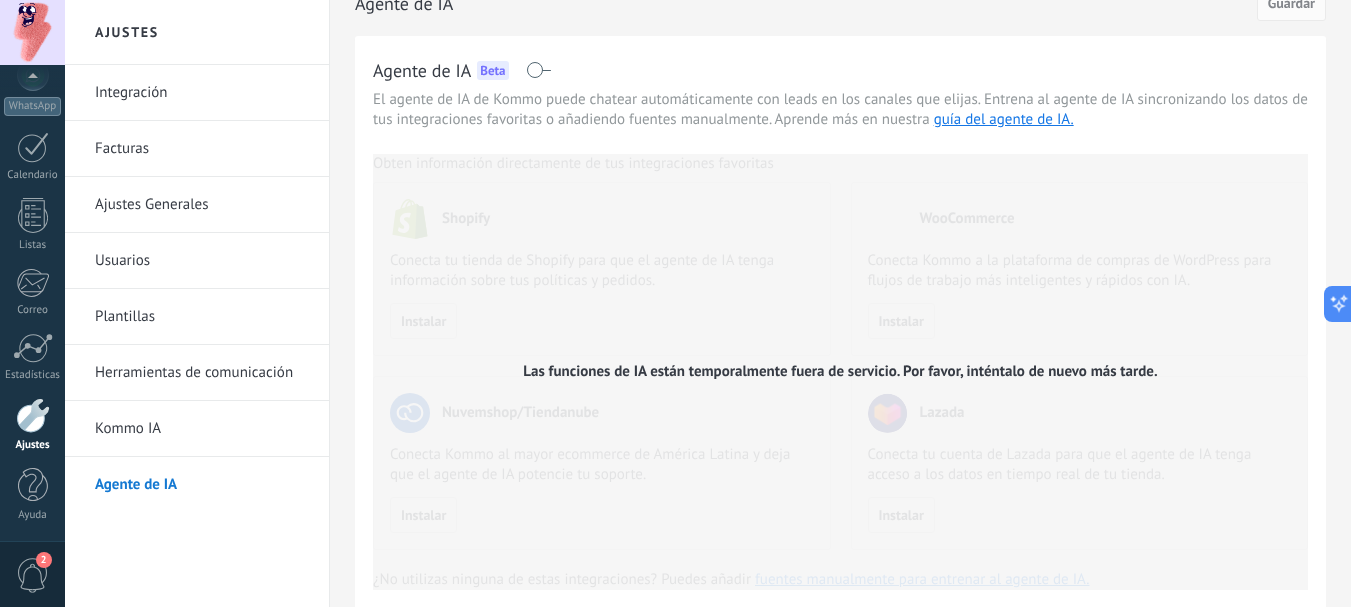 scroll, scrollTop: 0, scrollLeft: 0, axis: both 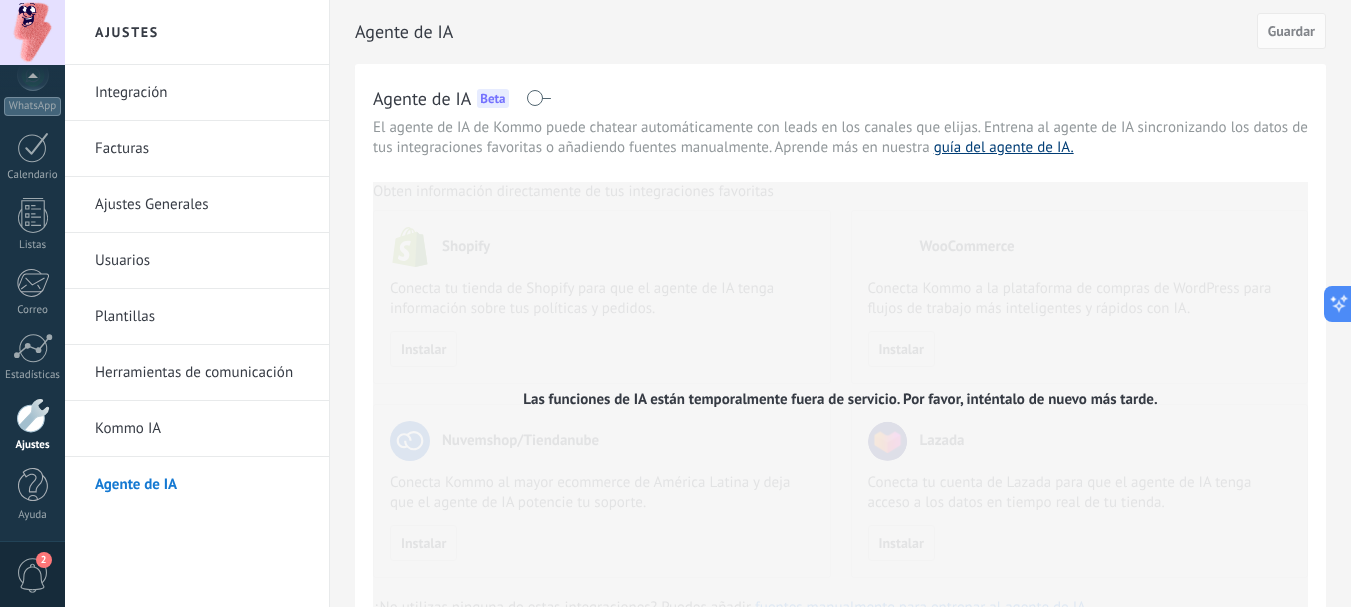 click on "guía del agente de IA." at bounding box center (1004, 147) 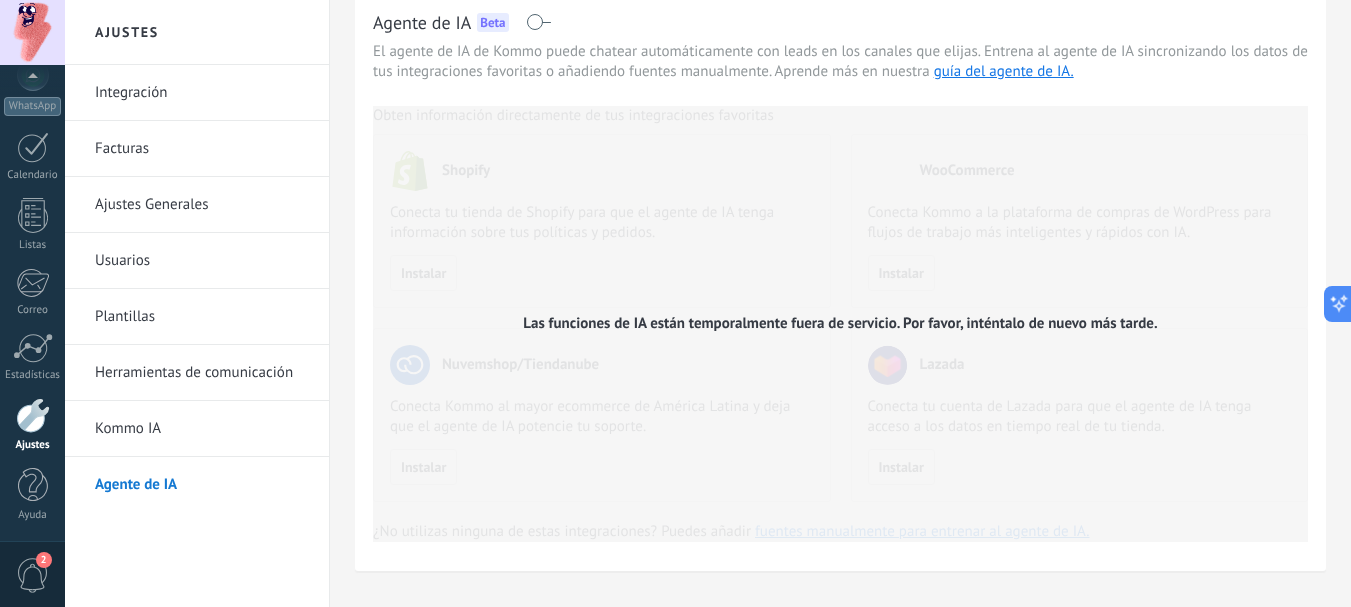 scroll, scrollTop: 105, scrollLeft: 0, axis: vertical 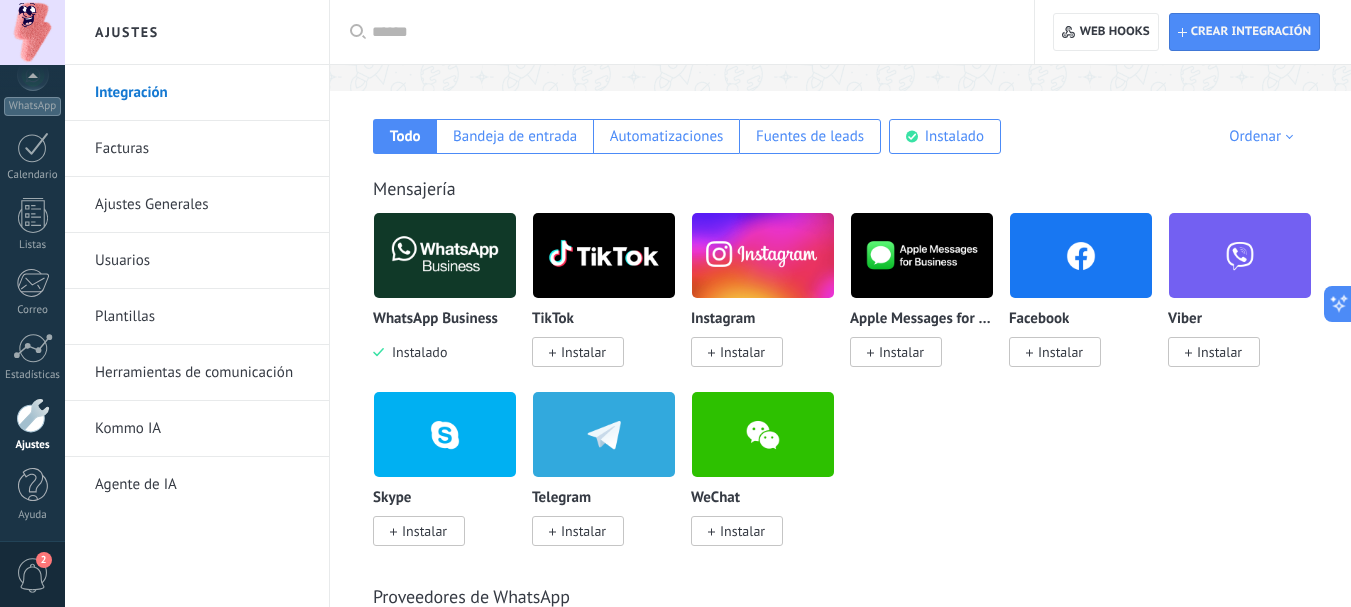 click on "Herramientas de comunicación" at bounding box center [202, 373] 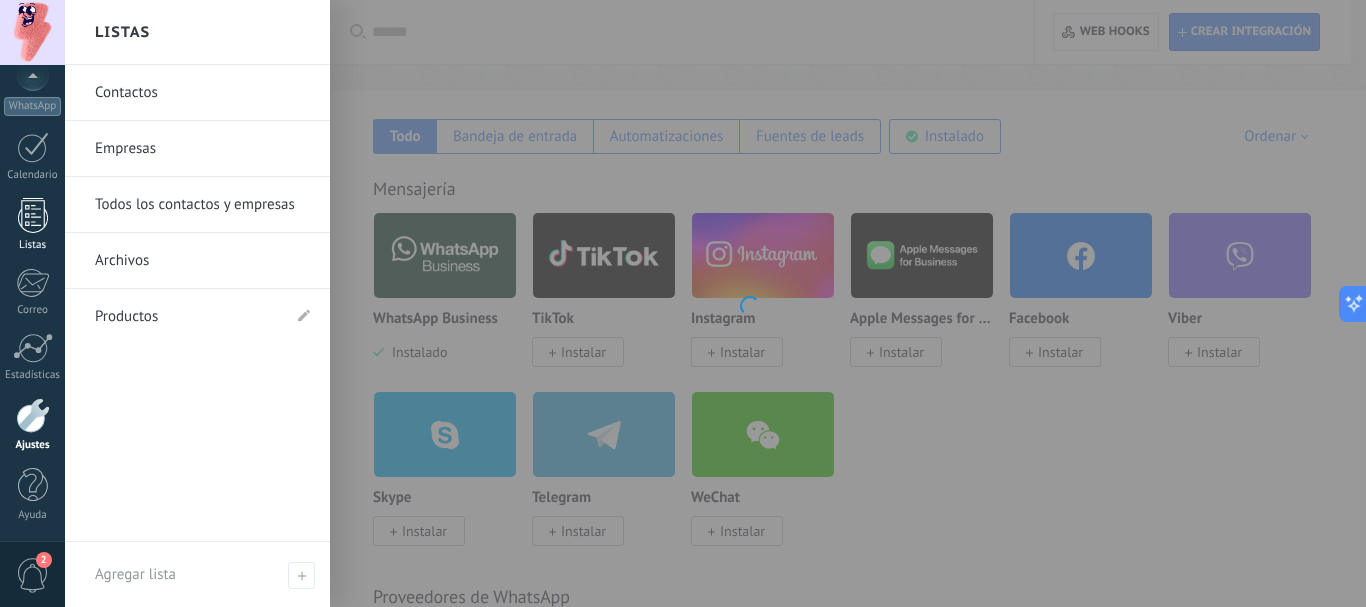 click at bounding box center (33, 215) 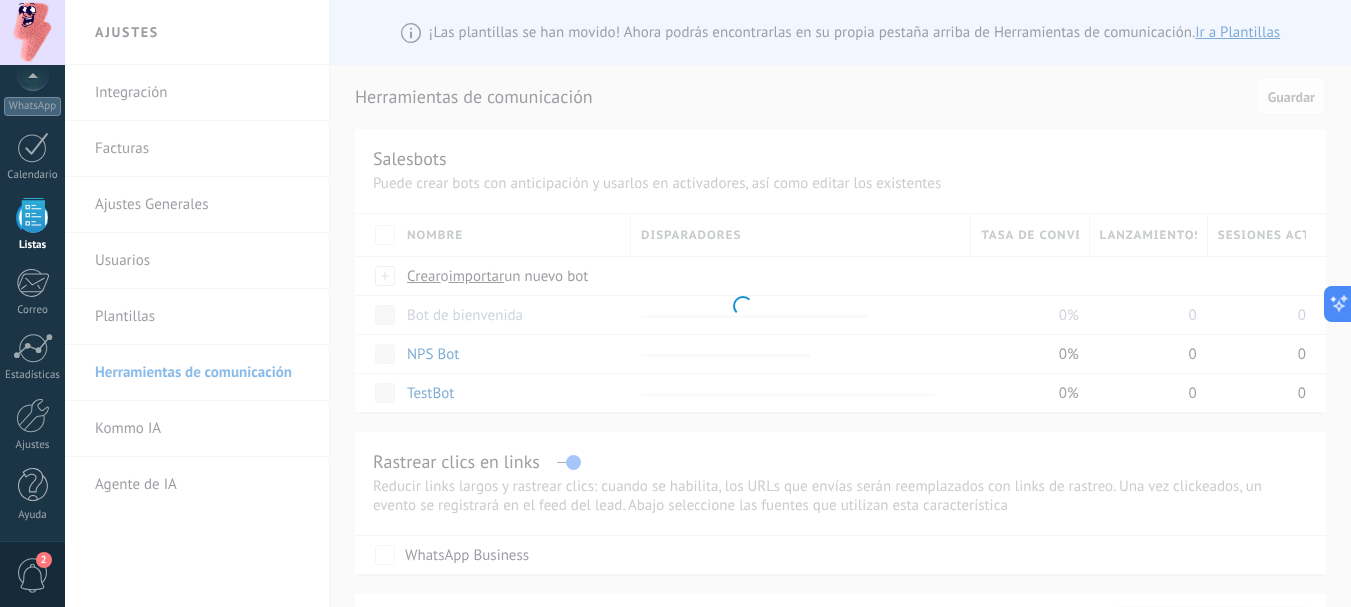 click at bounding box center [33, 215] 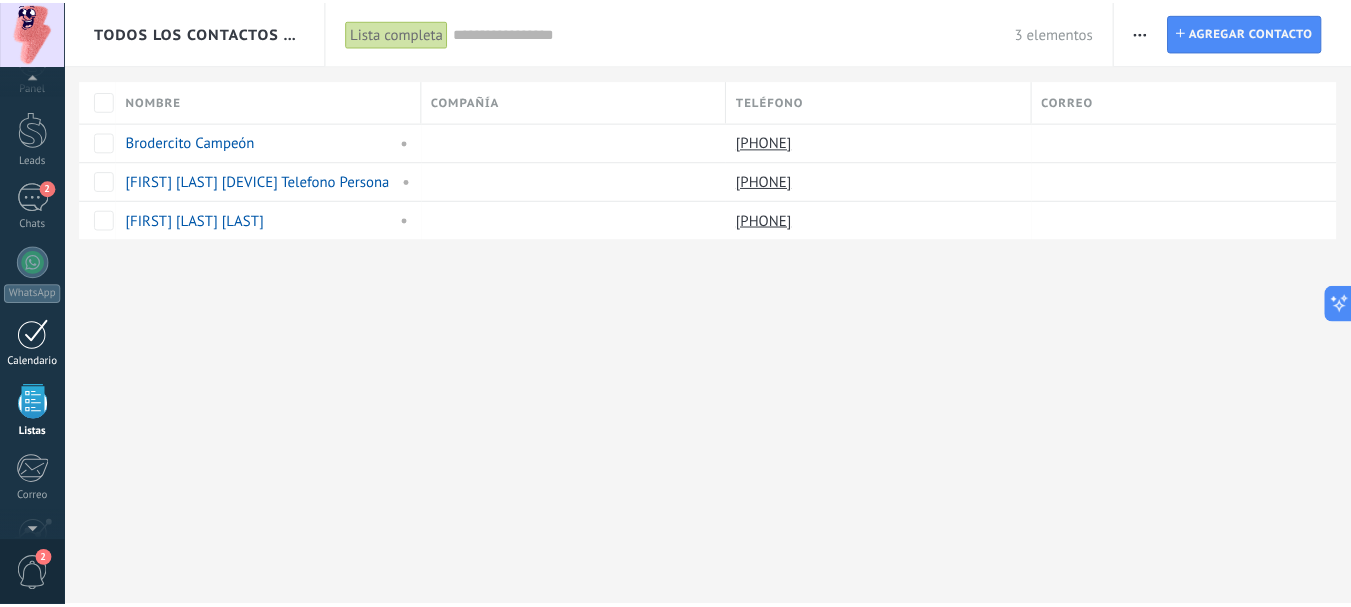 scroll, scrollTop: 0, scrollLeft: 0, axis: both 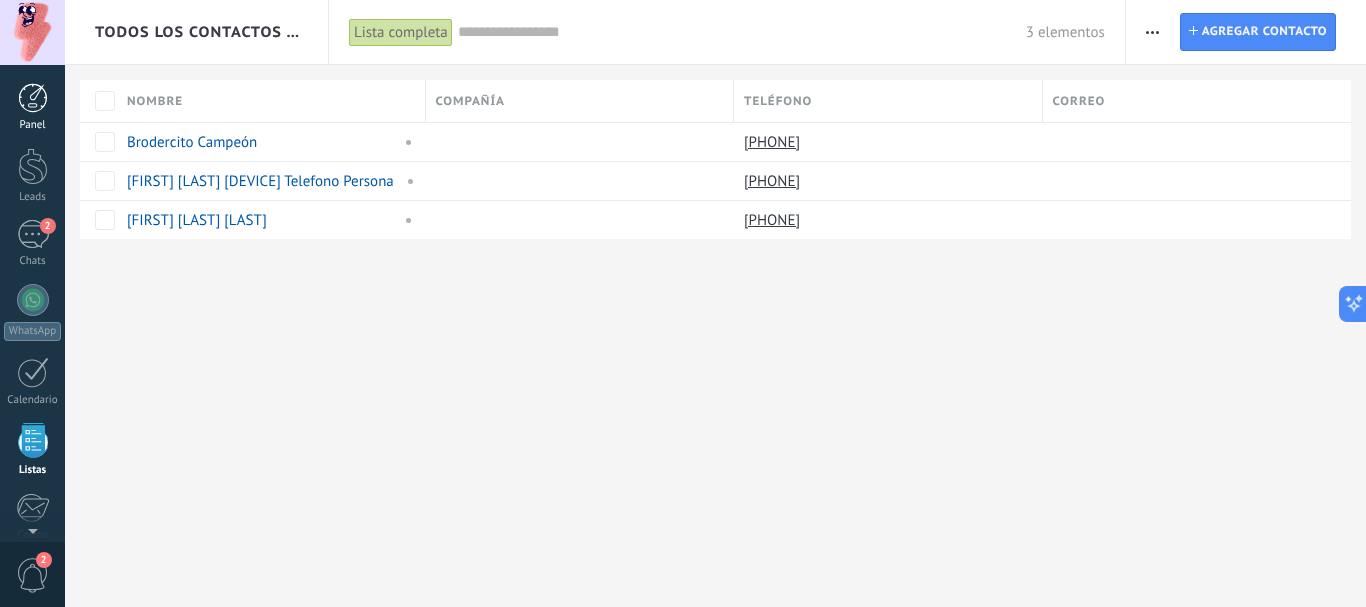 click at bounding box center (33, 98) 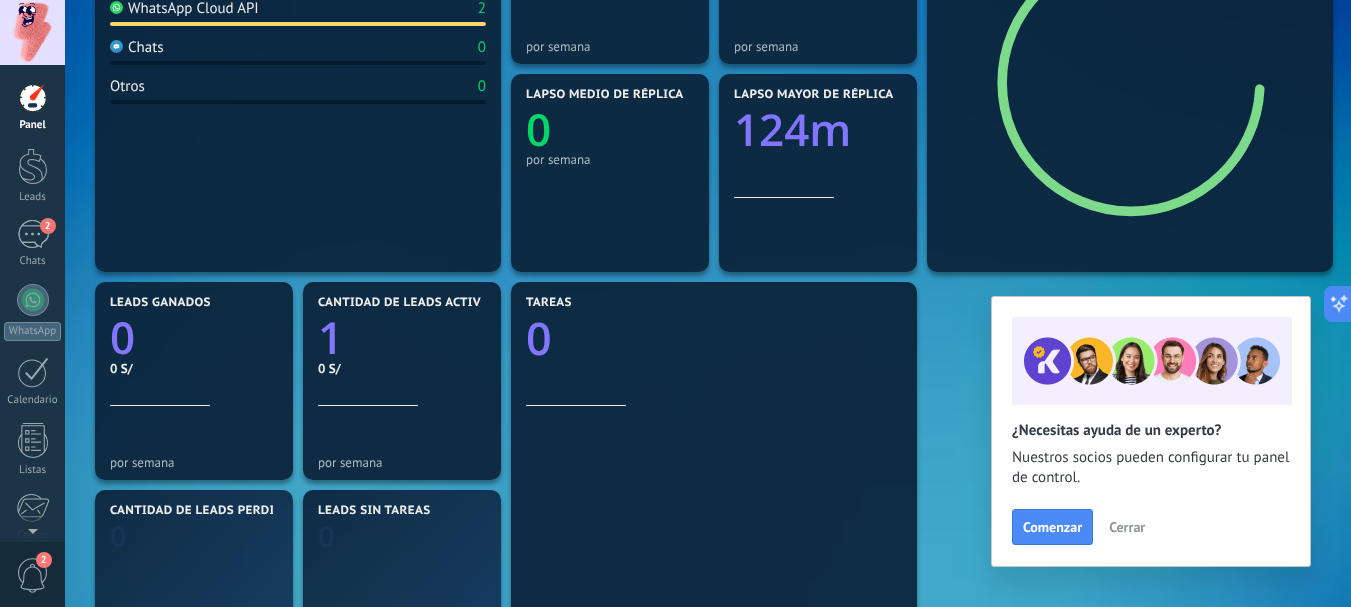 scroll, scrollTop: 400, scrollLeft: 0, axis: vertical 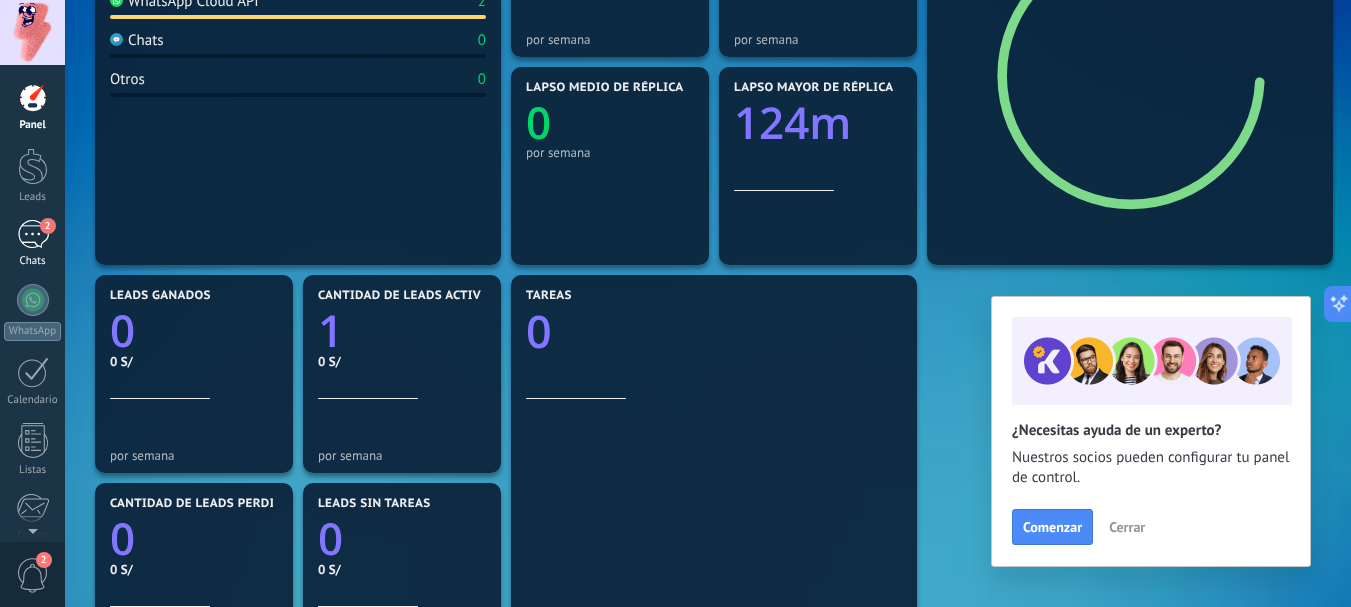 click on "2" at bounding box center [48, 226] 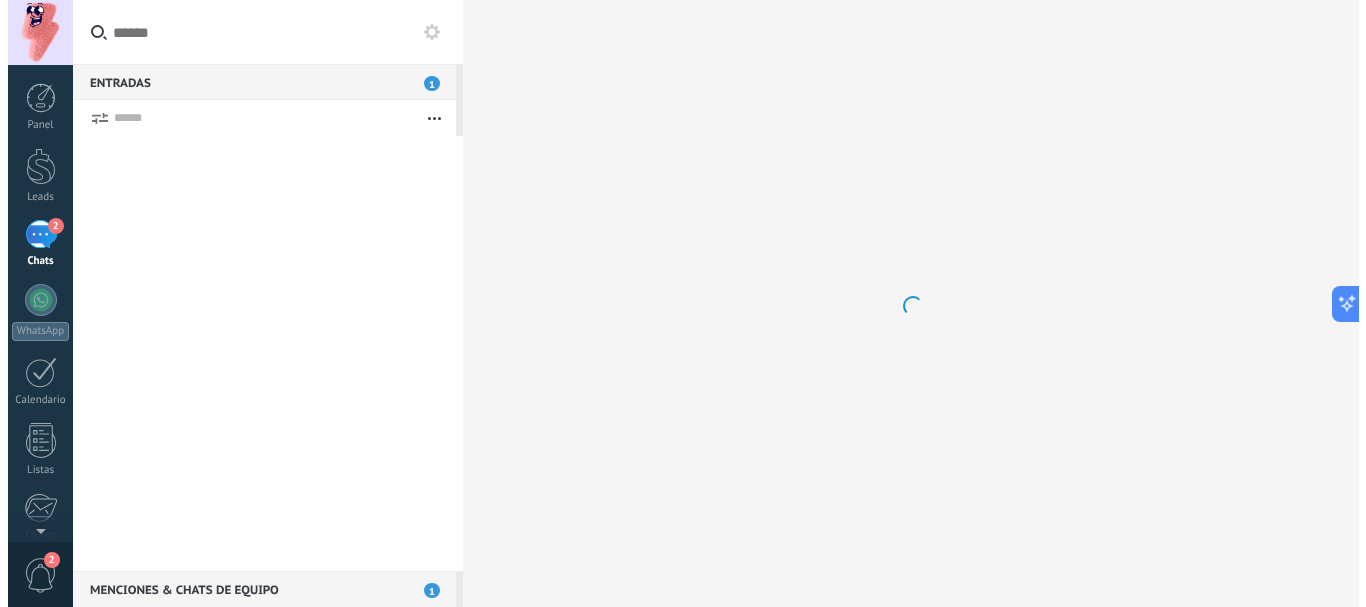 scroll, scrollTop: 0, scrollLeft: 0, axis: both 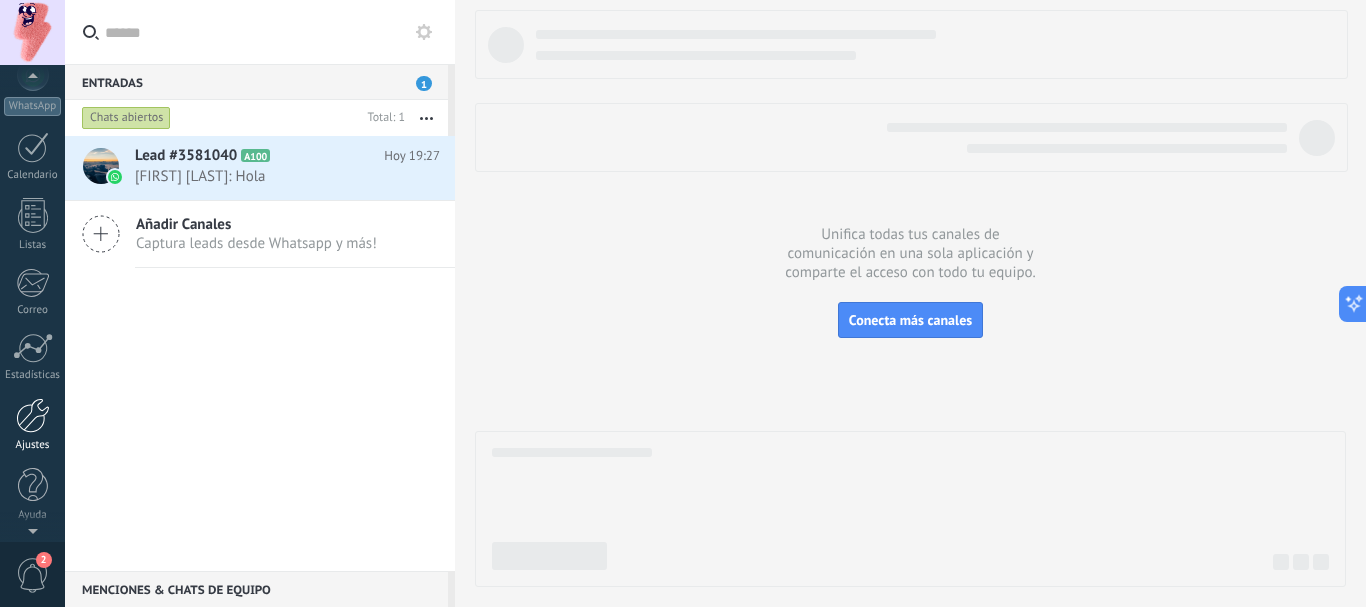 click on "Ajustes" at bounding box center (32, 425) 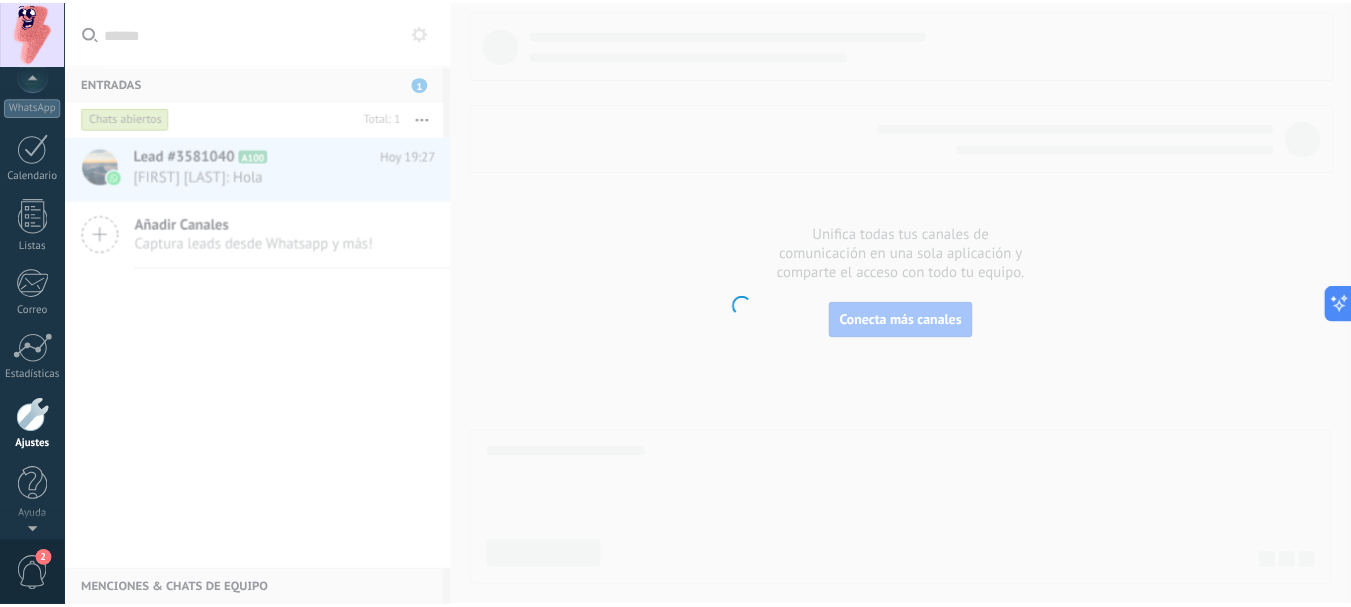 scroll, scrollTop: 1254, scrollLeft: 0, axis: vertical 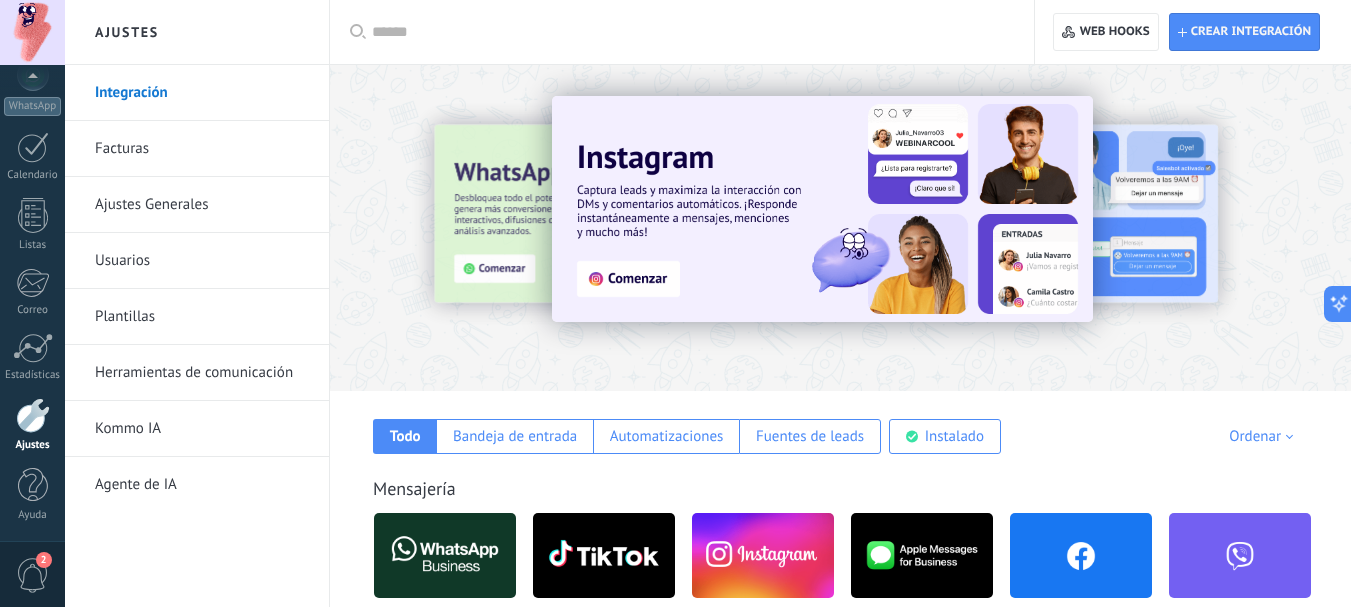 drag, startPoint x: 171, startPoint y: 433, endPoint x: 165, endPoint y: 448, distance: 16.155495 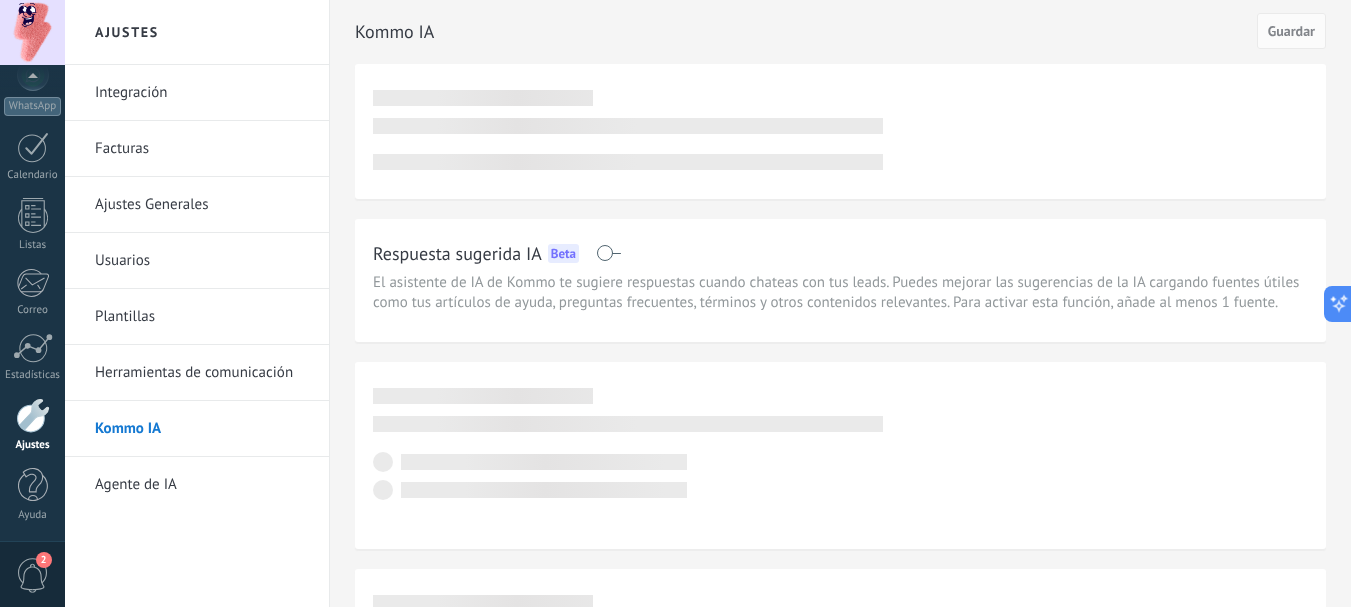 click on "Agente de IA" at bounding box center [202, 485] 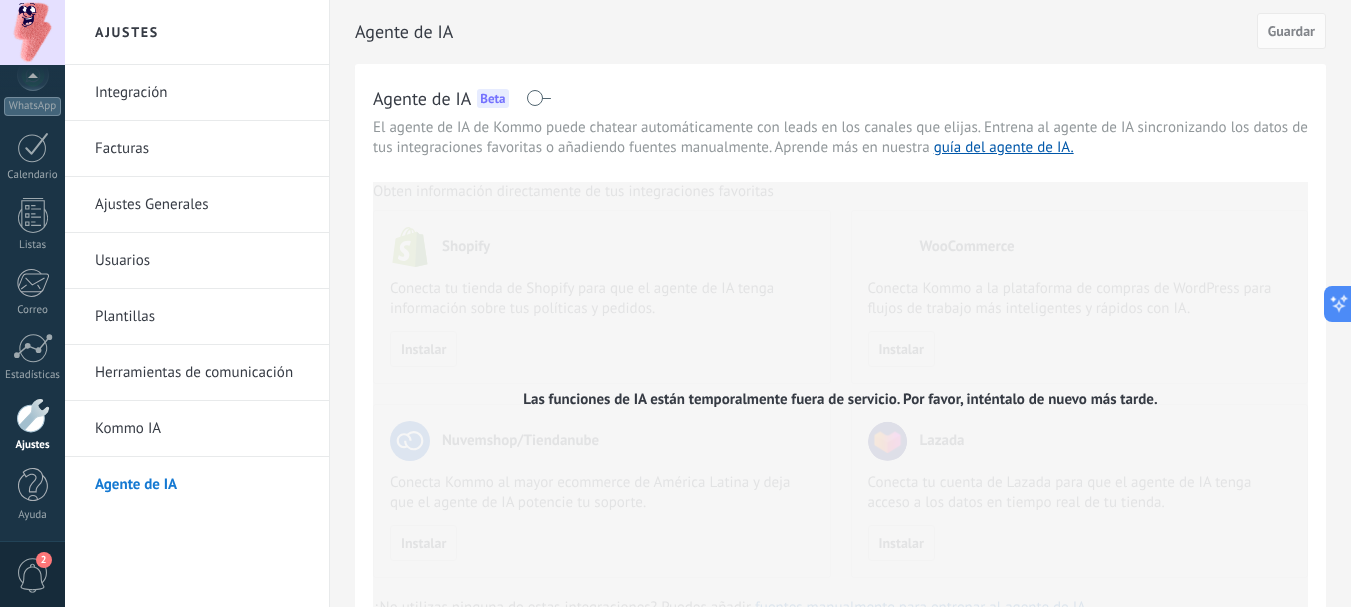 click on "Kommo IA" at bounding box center [202, 429] 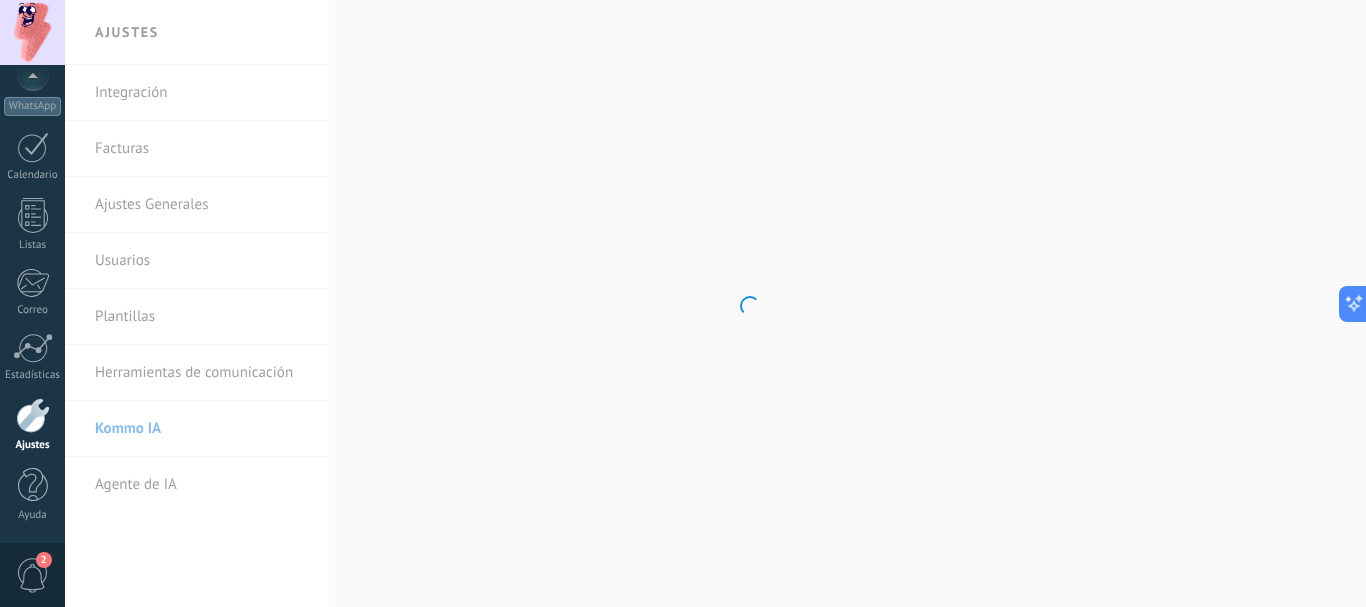 click on ".abccls-1,.abccls-2{fill-rule:evenodd}.abccls-2{fill:#fff} .abfcls-1{fill:none}.abfcls-2{fill:#fff} .abncls-1{isolation:isolate}.abncls-2{opacity:.06}.abncls-2,.abncls-3,.abncls-6{mix-blend-mode:multiply}.abncls-3{opacity:.15}.abncls-4,.abncls-8{fill:#fff}.abncls-5{fill:url(#abnlinear-gradient)}.abncls-6{opacity:.04}.abncls-7{fill:url(#abnlinear-gradient-2)}.abncls-8{fill-rule:evenodd} .abqst0{fill:#ffa200} .abwcls-1{fill:#252525} .cls-1{isolation:isolate} .acicls-1{fill:none} .aclcls-1{fill:#232323} .acnst0{display:none} .addcls-1,.addcls-2{fill:none;stroke-miterlimit:10}.addcls-1{stroke:#dfe0e5}.addcls-2{stroke:#a1a7ab} .adecls-1,.adecls-2{fill:none;stroke-miterlimit:10}.adecls-1{stroke:#dfe0e5}.adecls-2{stroke:#a1a7ab} .adqcls-1{fill:#8591a5;fill-rule:evenodd} .aeccls-1{fill:#5c9f37} .aeecls-1{fill:#f86161} .aejcls-1{fill:#8591a5;fill-rule:evenodd} .aekcls-1{fill-rule:evenodd} .aelcls-1{fill-rule:evenodd;fill:currentColor} .aemcls-1{fill-rule:evenodd;fill:currentColor} .aencls-2{fill:#f86161;opacity:.3}" at bounding box center (683, 303) 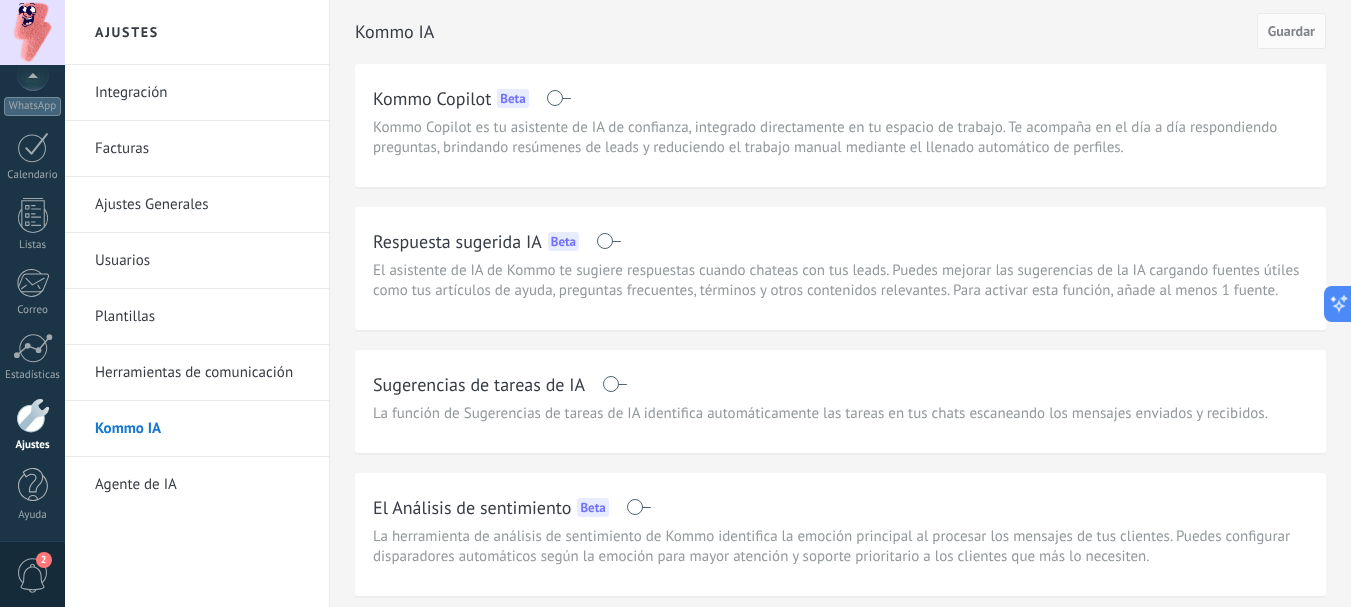 click on "Kommo Copilot es tu asistente de IA de confianza, integrado directamente en tu espacio de trabajo. Te acompaña en el día a día respondiendo preguntas, brindando resúmenes de leads y reduciendo el trabajo manual mediante el llenado automático de perfiles." at bounding box center (840, 138) 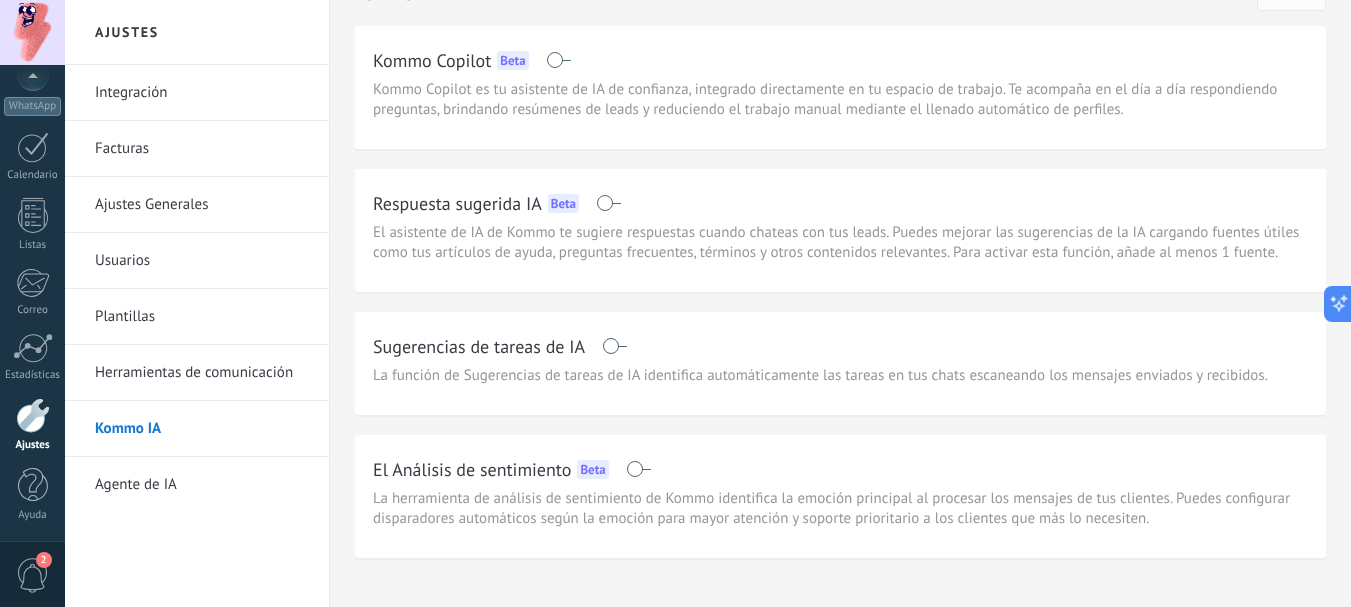 scroll, scrollTop: 74, scrollLeft: 0, axis: vertical 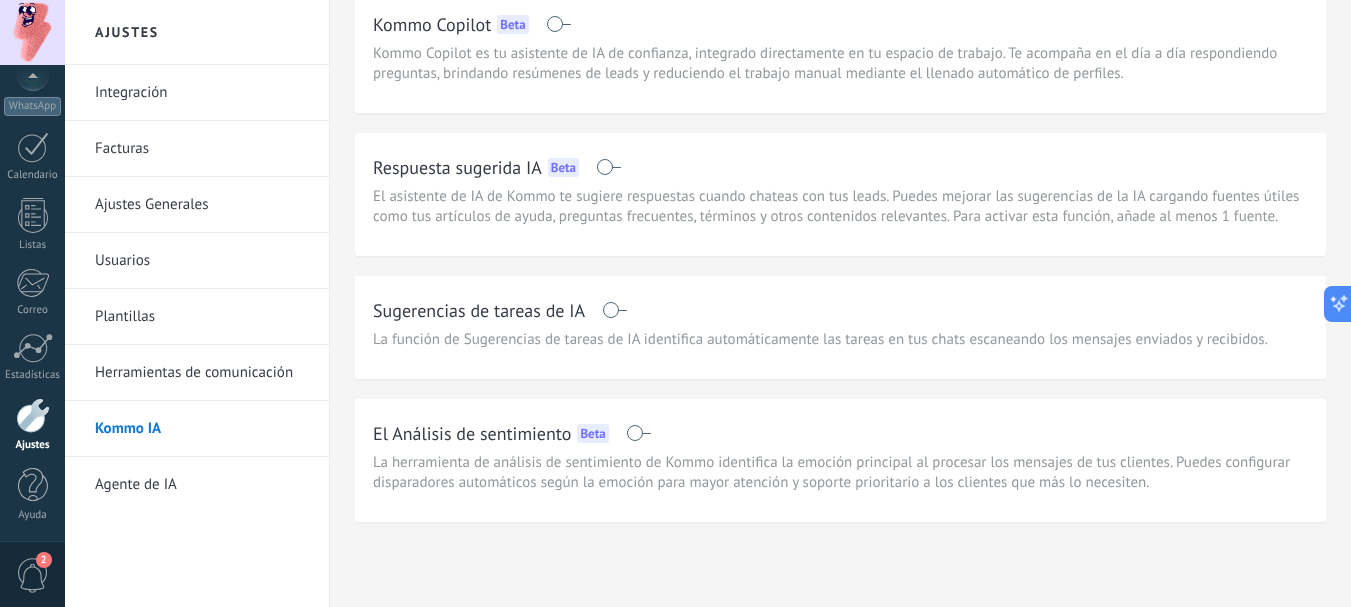 click on "La herramienta de análisis de sentimiento de Kommo identifica la emoción principal al procesar los mensajes de tus clientes. Puedes configurar disparadores automáticos según la emoción para mayor atención y soporte prioritario a los clientes que más lo necesiten." at bounding box center (840, 473) 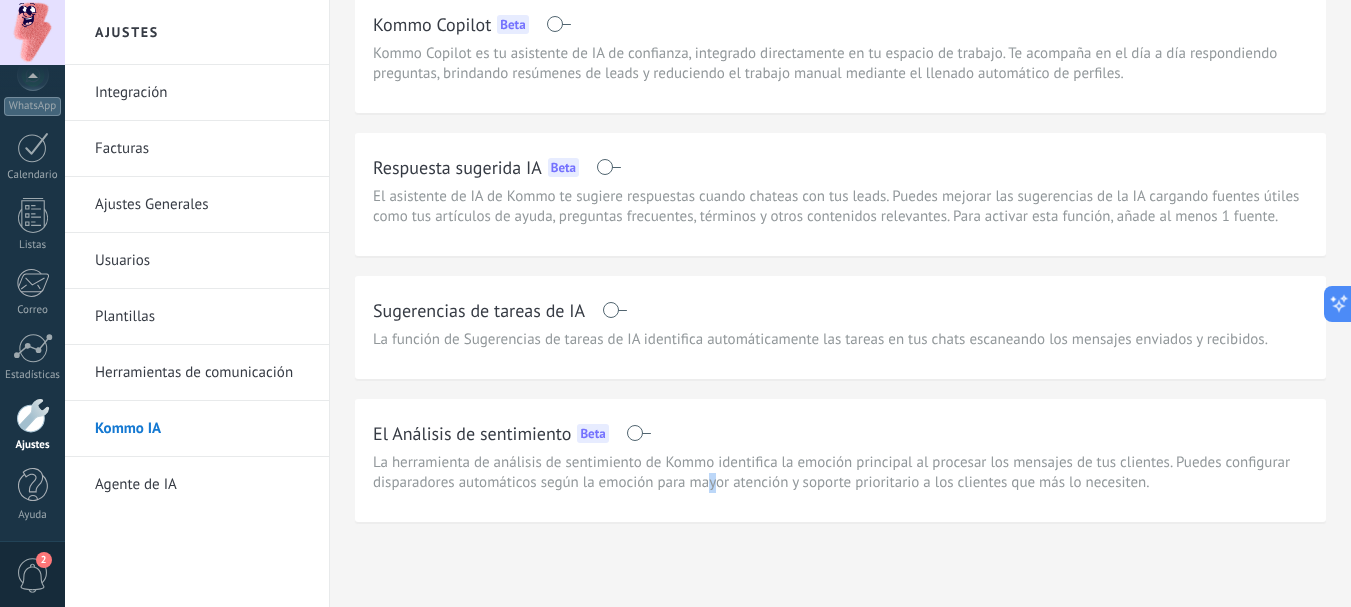 click on "El Análisis de sentimiento Beta La herramienta de análisis de sentimiento de Kommo identifica la emoción principal al procesar los mensajes de tus clientes. Puedes configurar disparadores automáticos según la emoción para mayor atención y soporte prioritario a los clientes que más lo necesiten." at bounding box center (840, 460) 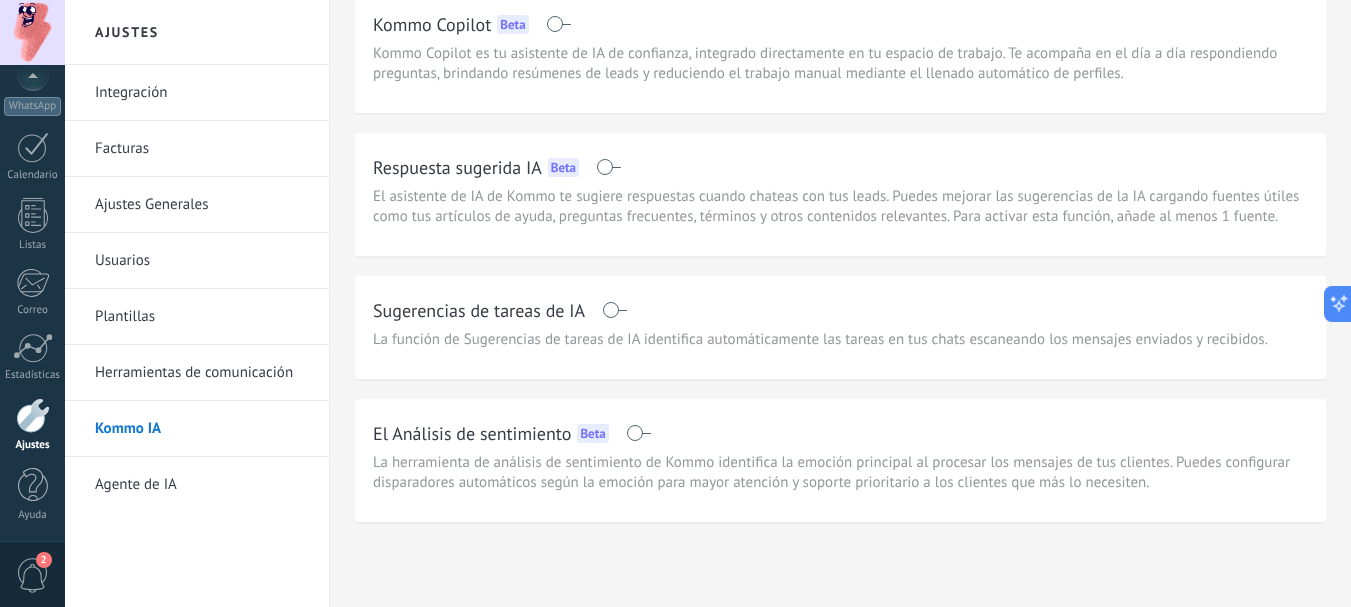 click on "Agente de IA" at bounding box center (202, 485) 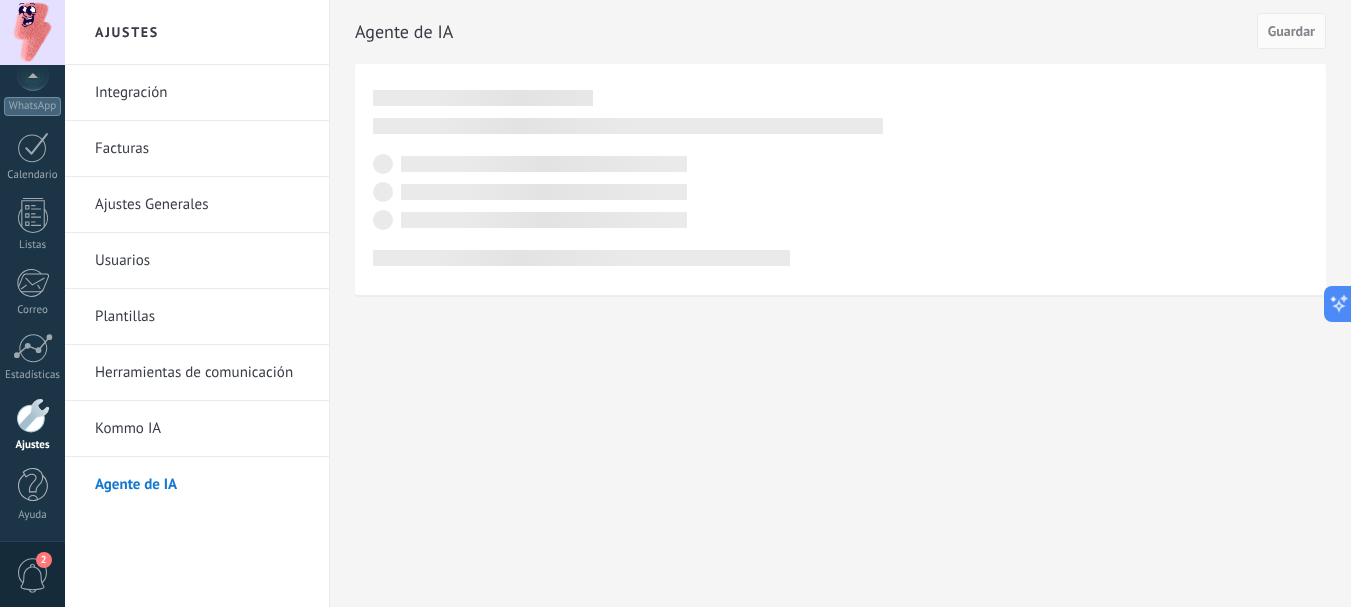 scroll, scrollTop: 0, scrollLeft: 0, axis: both 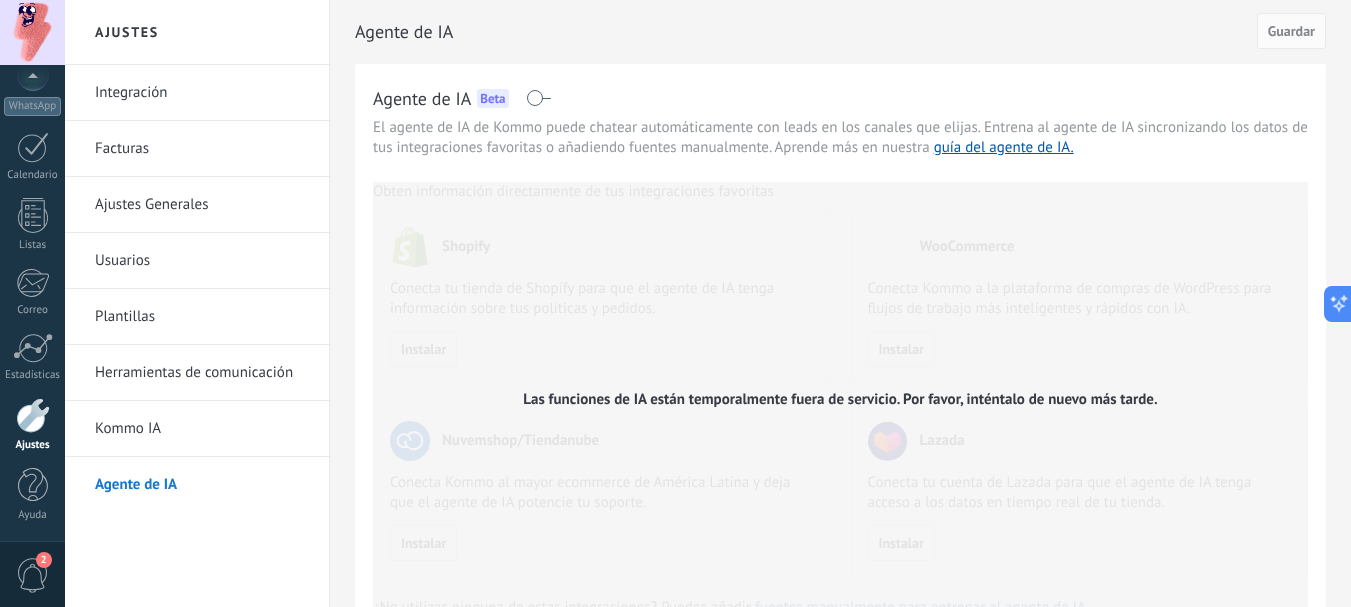 click on "Las funciones de IA están temporalmente fuera de servicio. Por favor, inténtalo de nuevo más tarde." at bounding box center (840, 400) 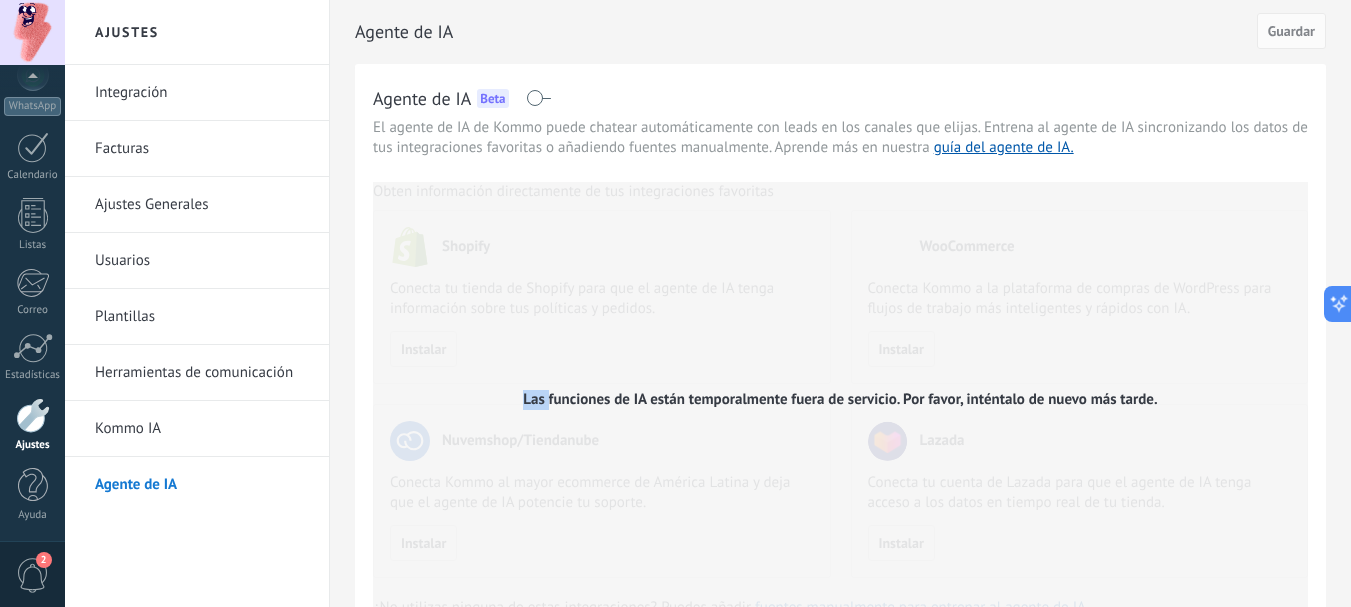 drag, startPoint x: 962, startPoint y: 389, endPoint x: 983, endPoint y: 382, distance: 22.135944 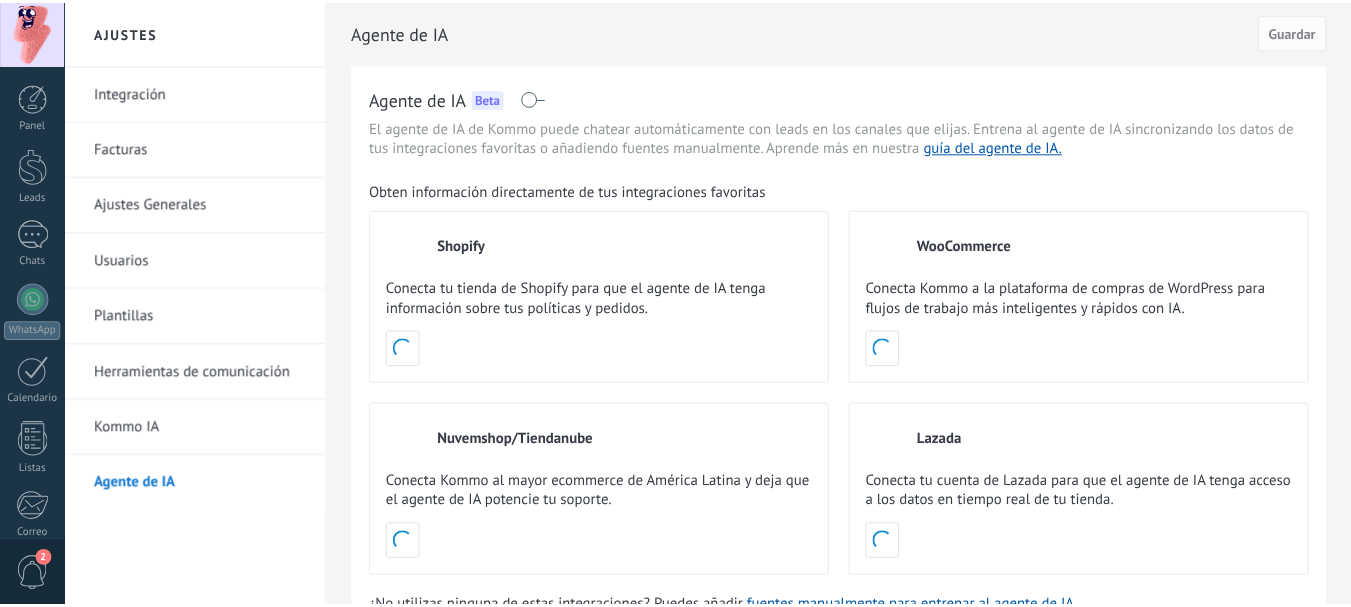 scroll, scrollTop: 104, scrollLeft: 0, axis: vertical 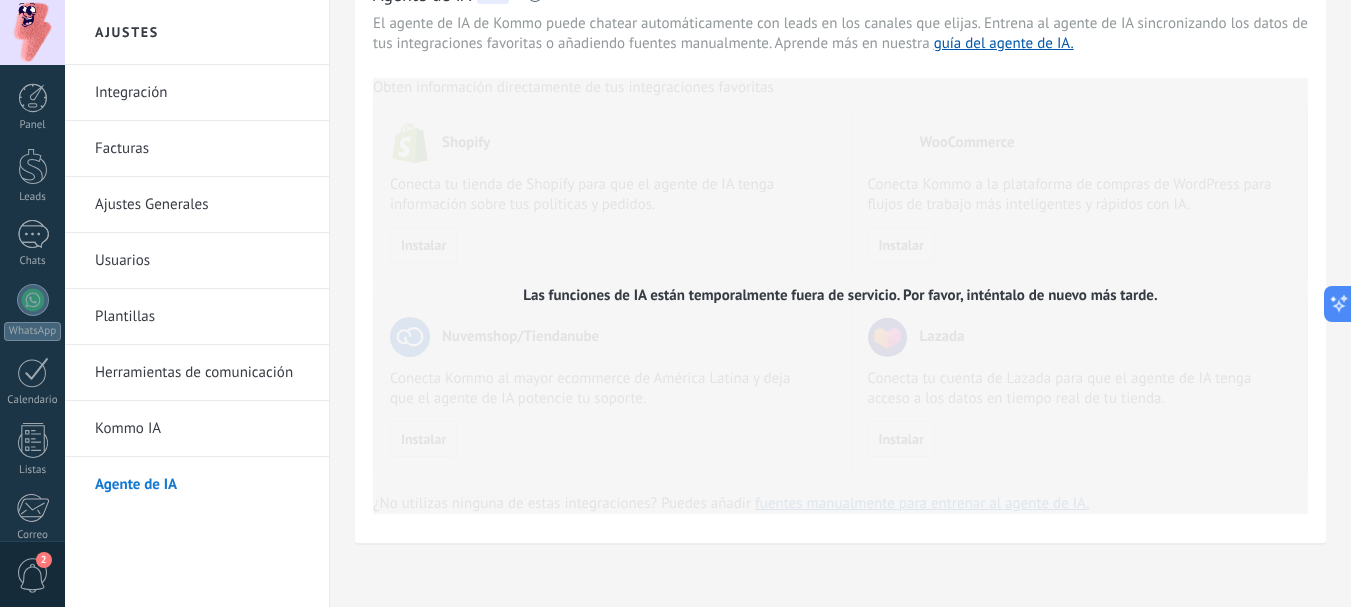 click on "Agente de IA" at bounding box center [202, 485] 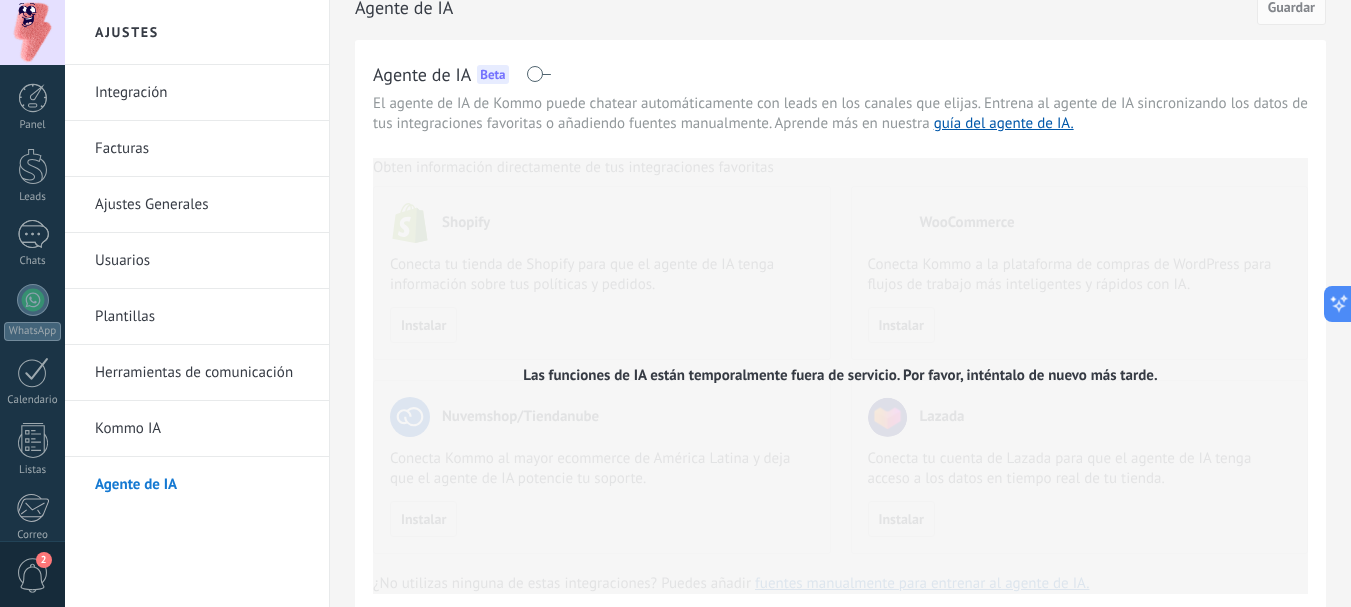 scroll, scrollTop: 0, scrollLeft: 0, axis: both 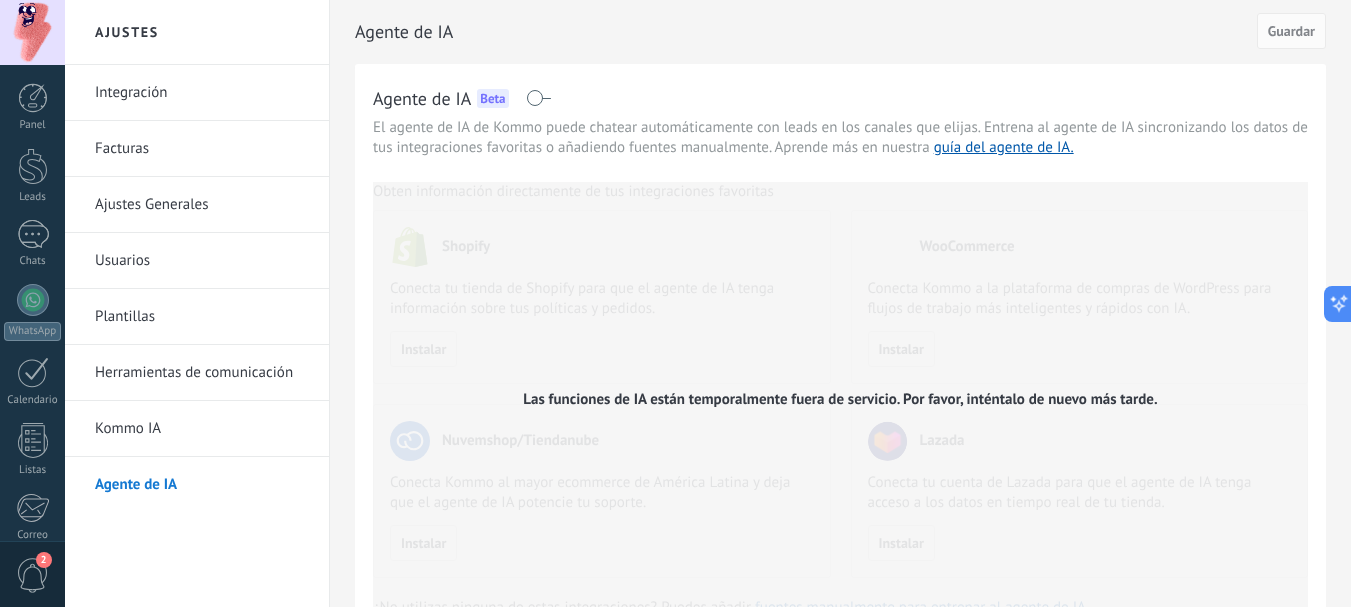 click on "Las funciones de IA están temporalmente fuera de servicio. Por favor, inténtalo de nuevo más tarde." at bounding box center (840, 400) 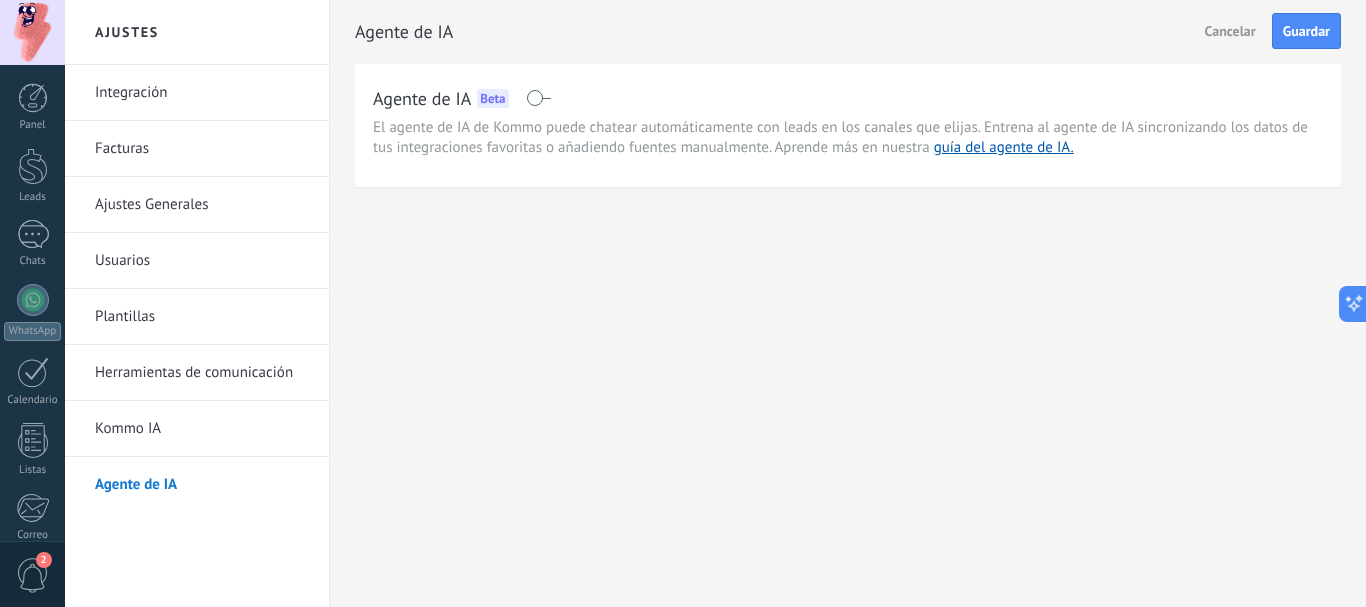 click at bounding box center (538, 98) 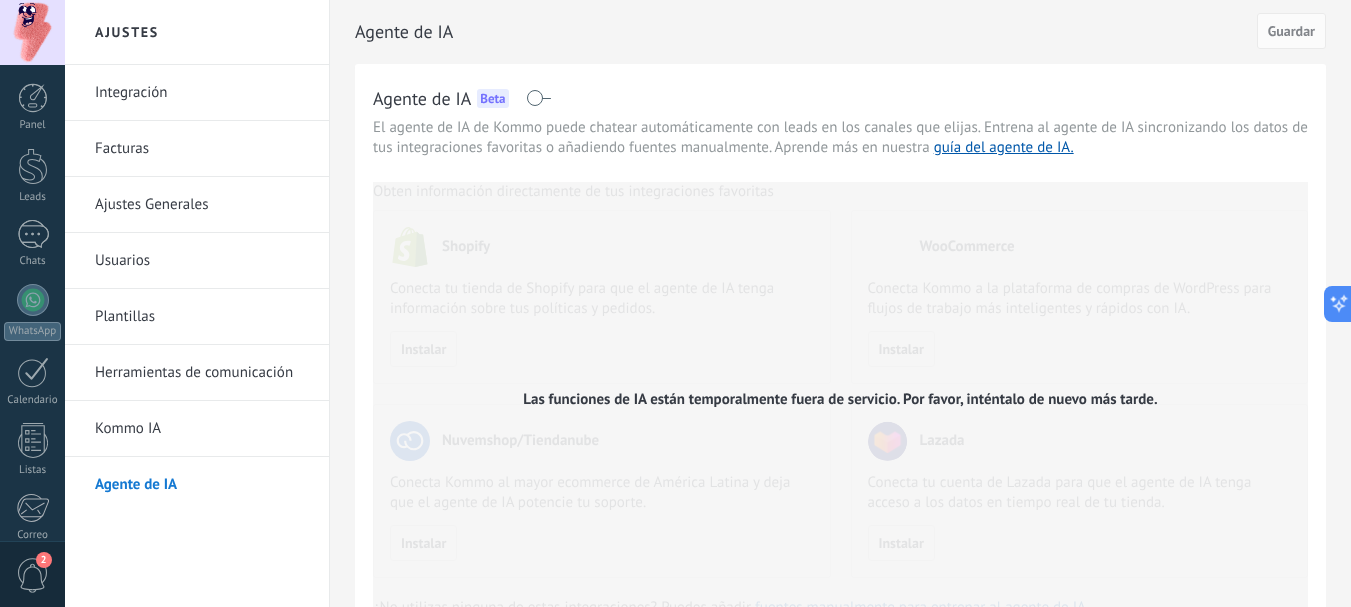click on "Las funciones de IA están temporalmente fuera de servicio. Por favor, inténtalo de nuevo más tarde." at bounding box center (840, 400) 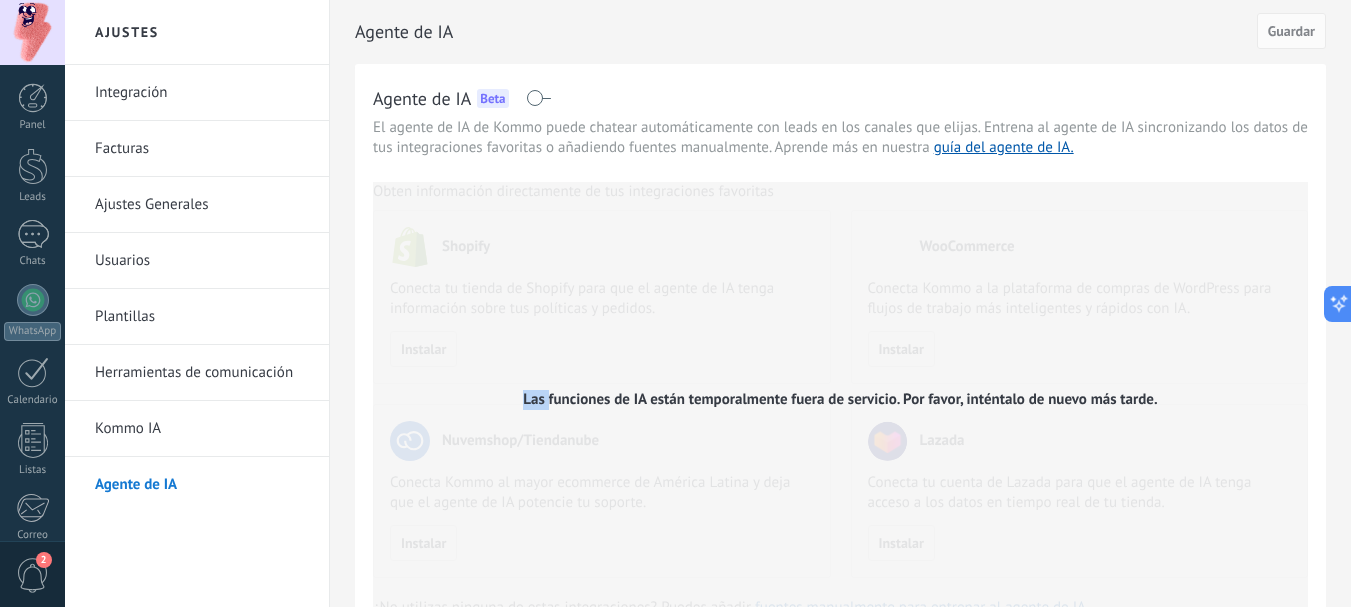 click on "Las funciones de IA están temporalmente fuera de servicio. Por favor, inténtalo de nuevo más tarde." at bounding box center (840, 400) 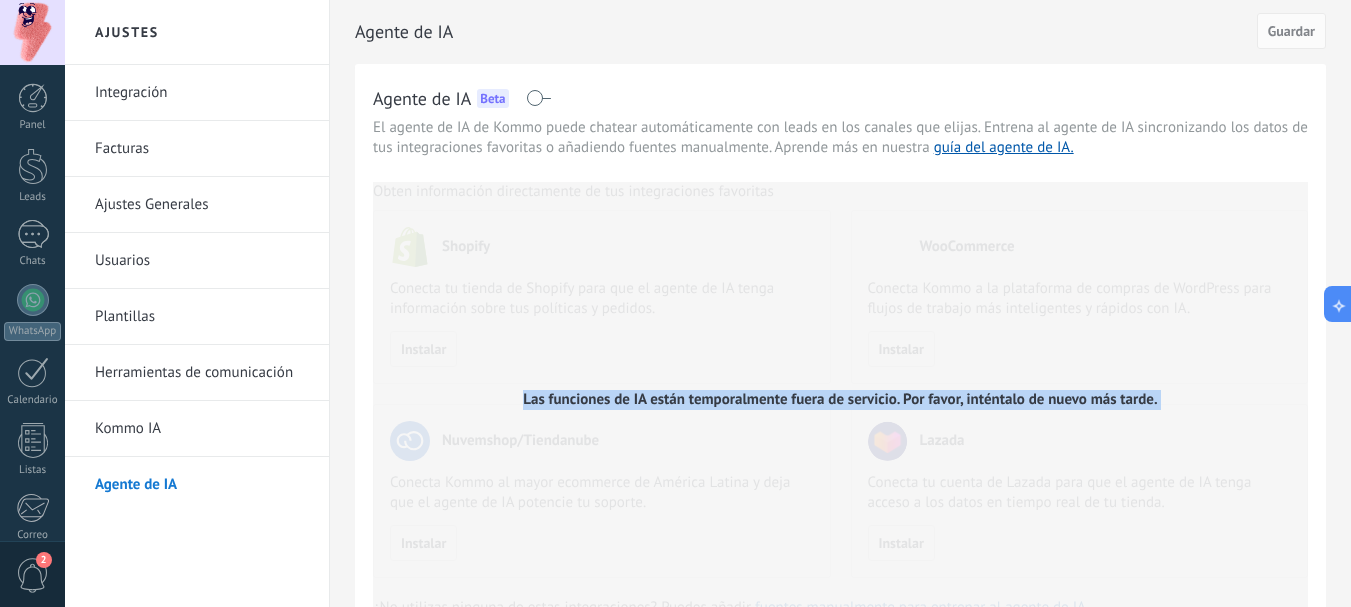 click on "Las funciones de IA están temporalmente fuera de servicio. Por favor, inténtalo de nuevo más tarde." at bounding box center (840, 400) 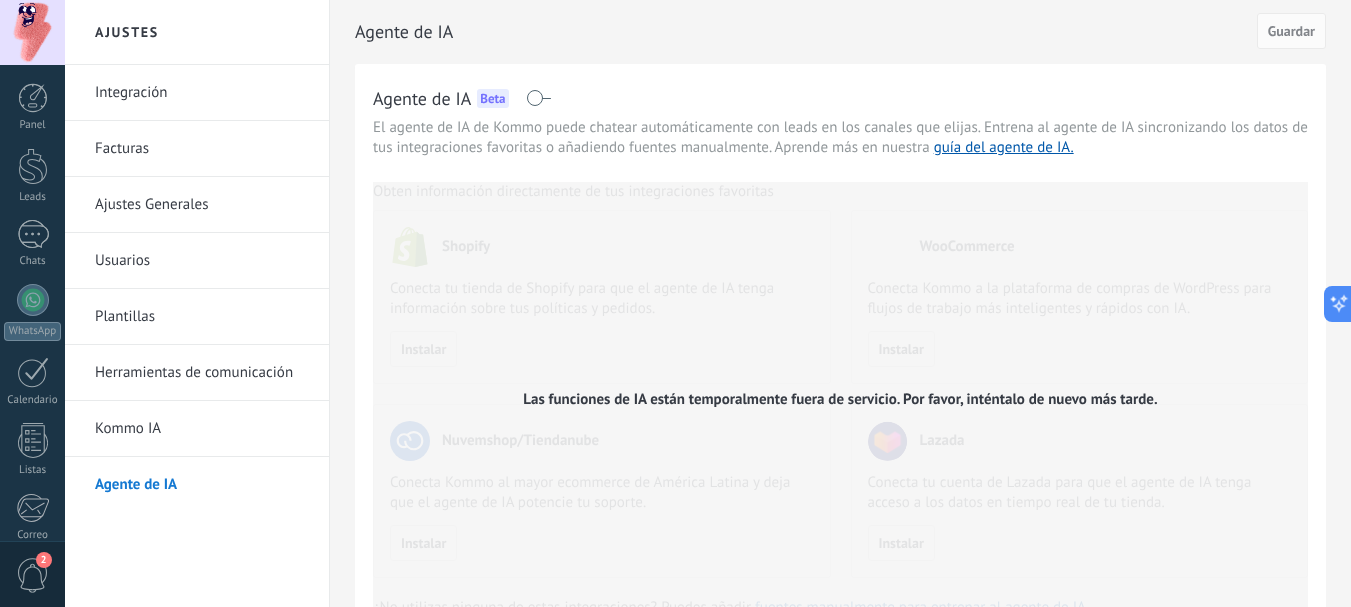 click on "Las funciones de IA están temporalmente fuera de servicio. Por favor, inténtalo de nuevo más tarde." at bounding box center [840, 400] 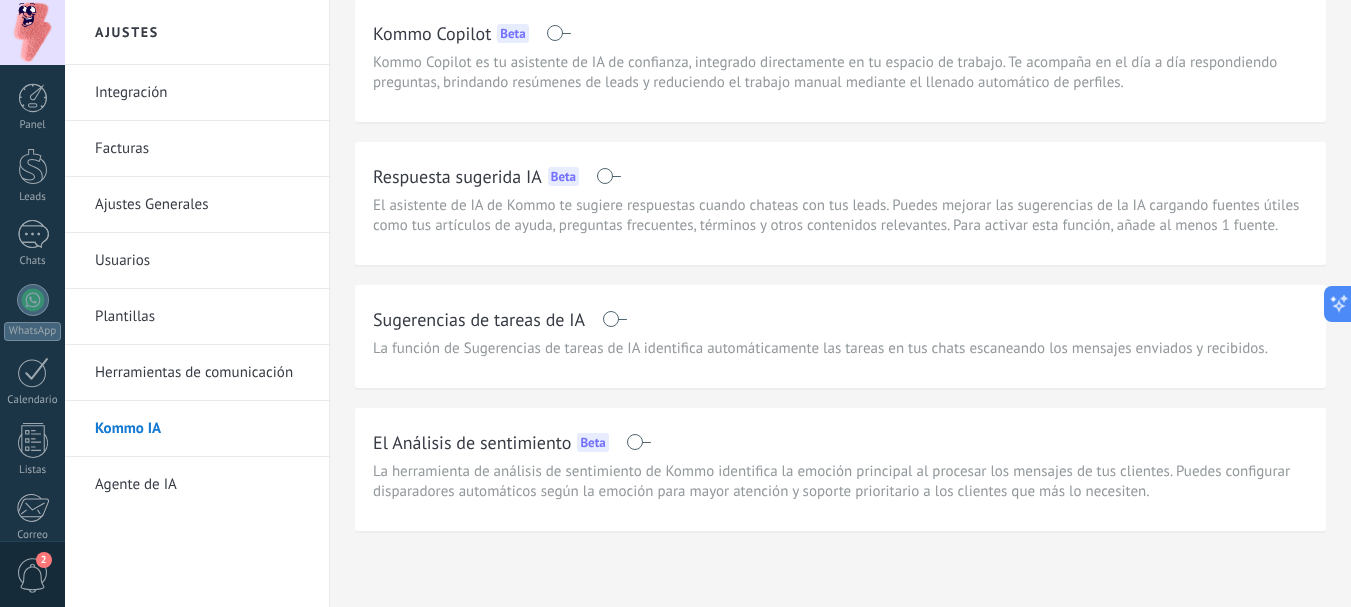 scroll, scrollTop: 74, scrollLeft: 0, axis: vertical 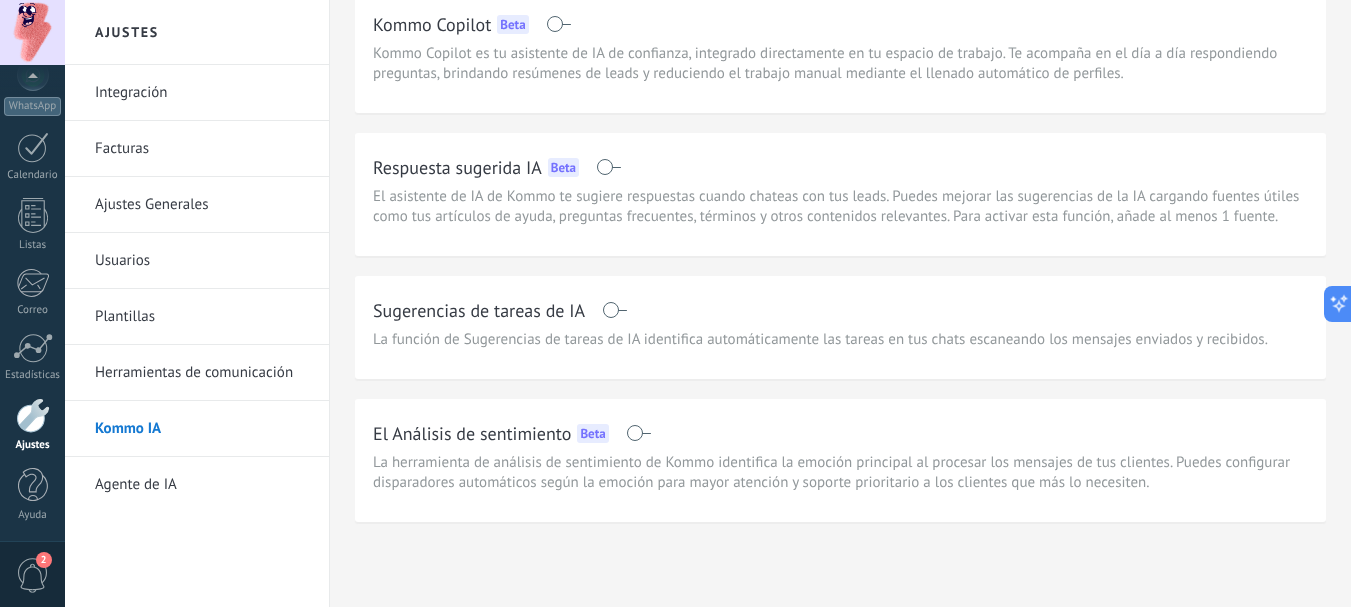 click on "Agente de IA" at bounding box center [202, 485] 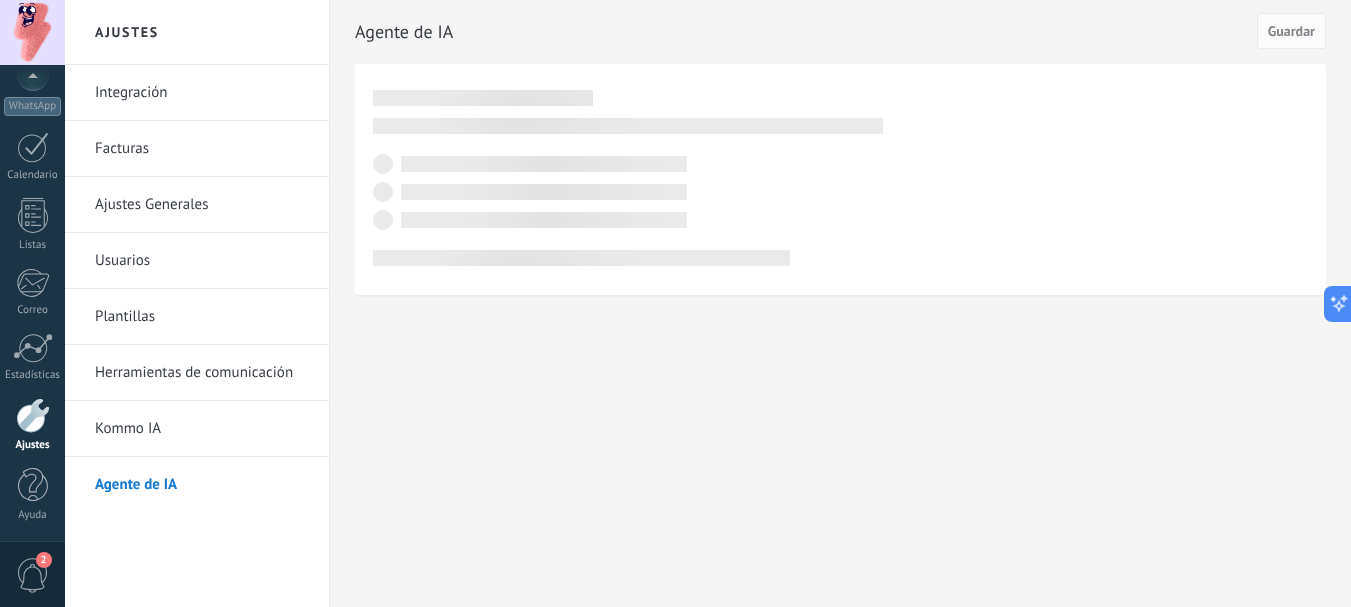 scroll, scrollTop: 0, scrollLeft: 0, axis: both 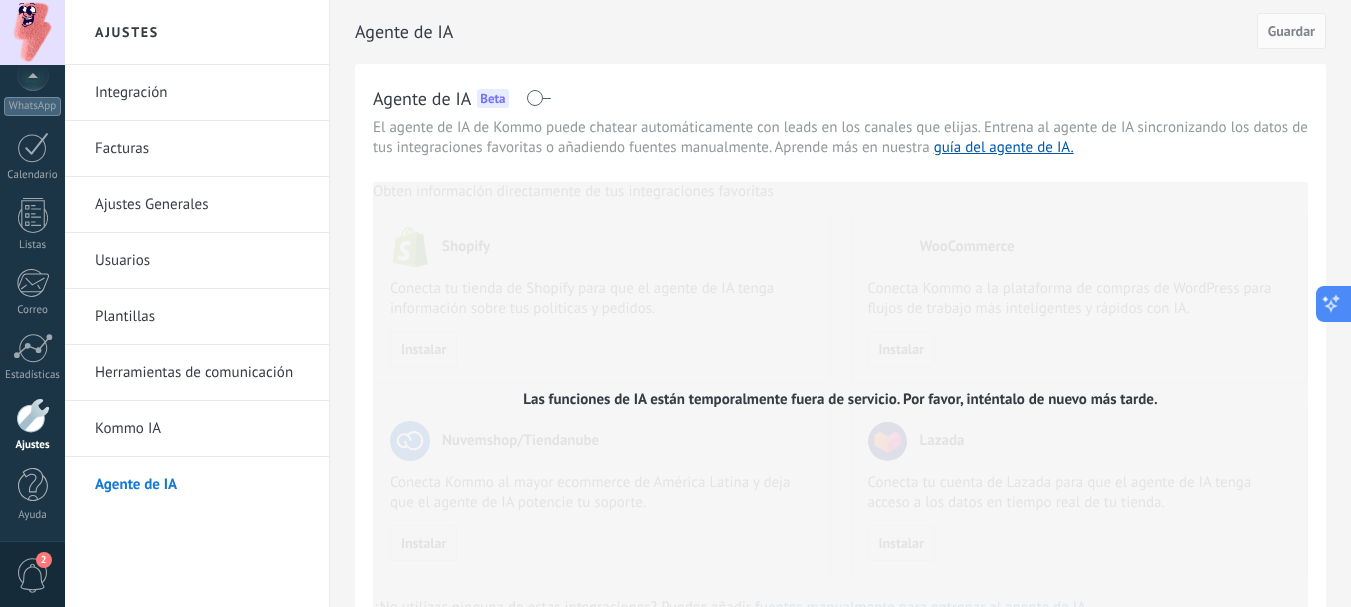 click 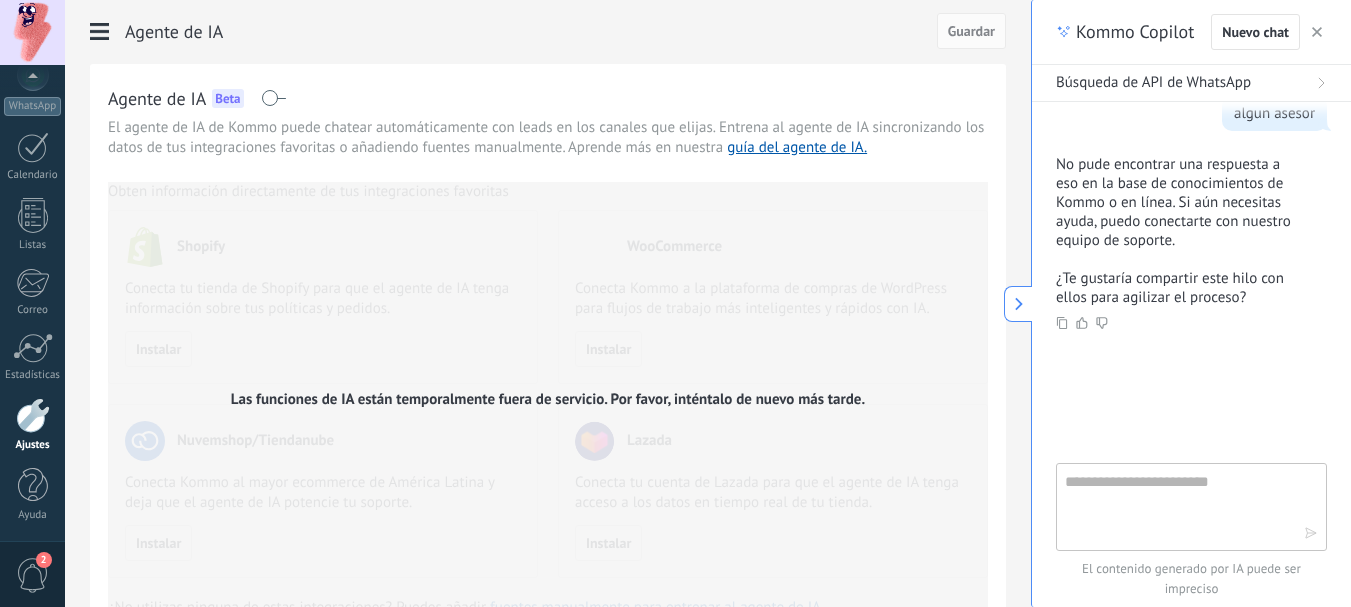 click at bounding box center (1177, 506) 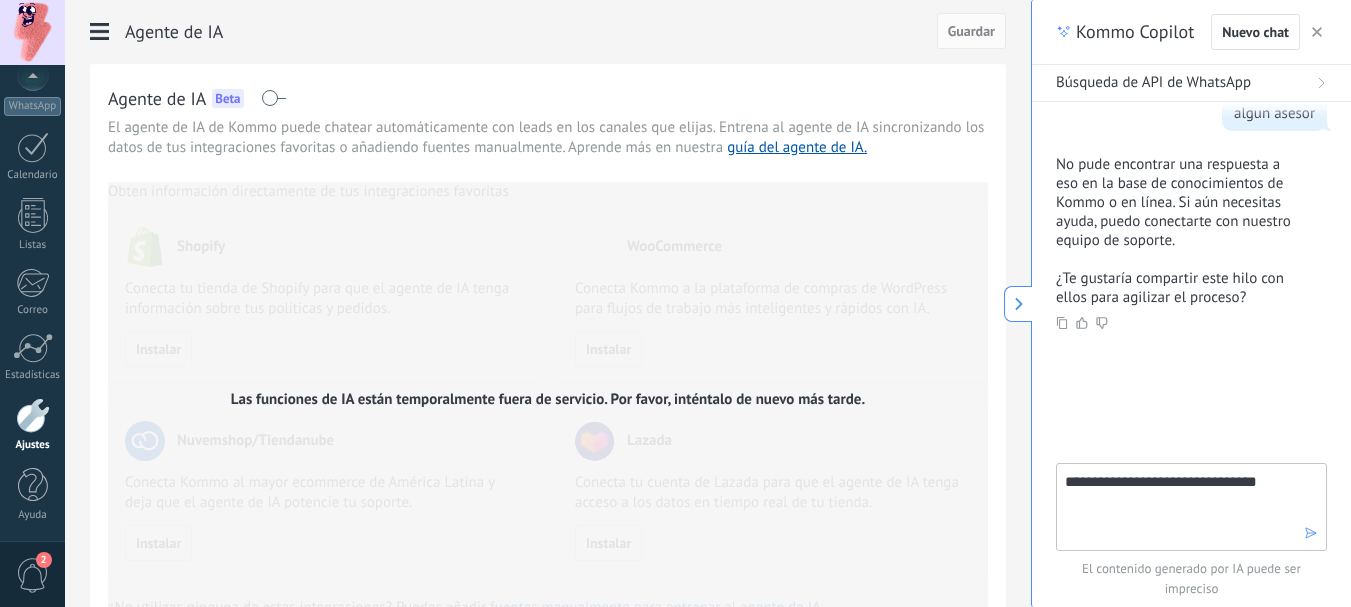 type on "**********" 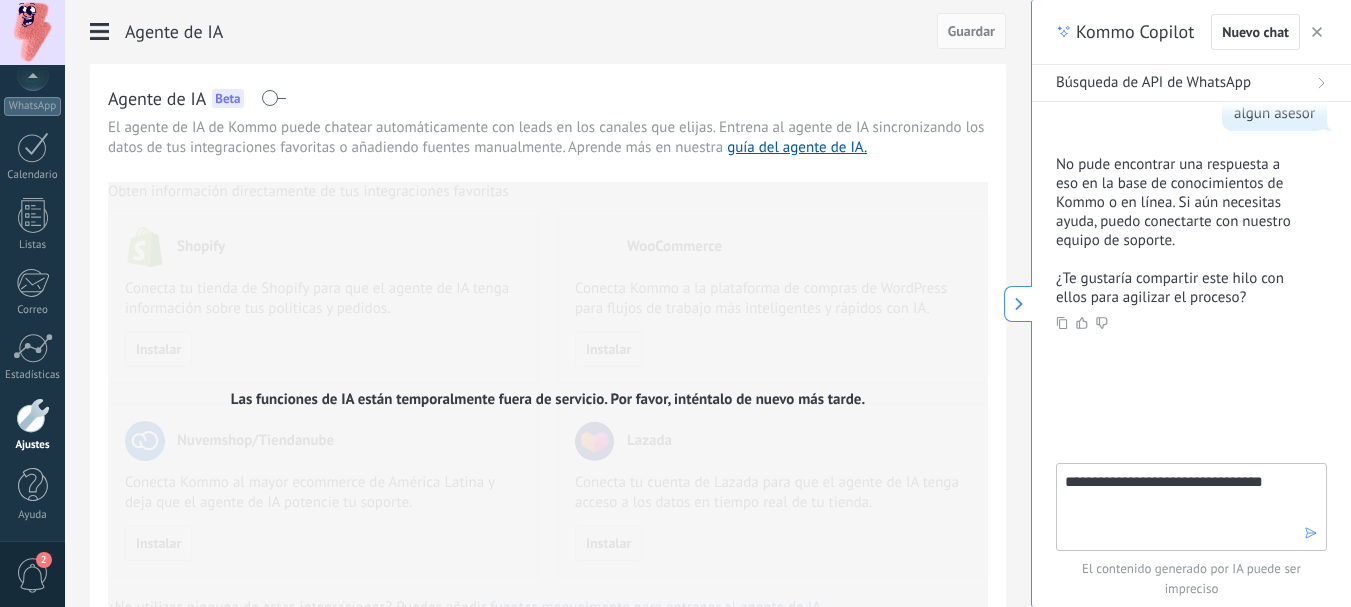 type 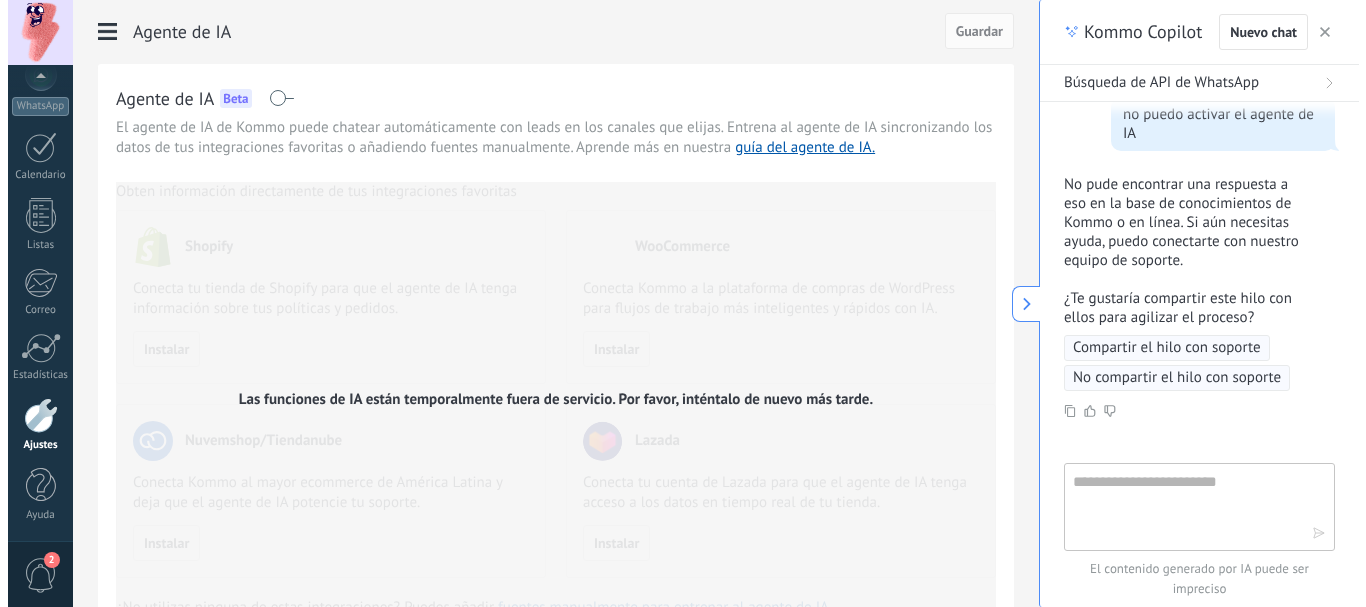 scroll, scrollTop: 1232, scrollLeft: 0, axis: vertical 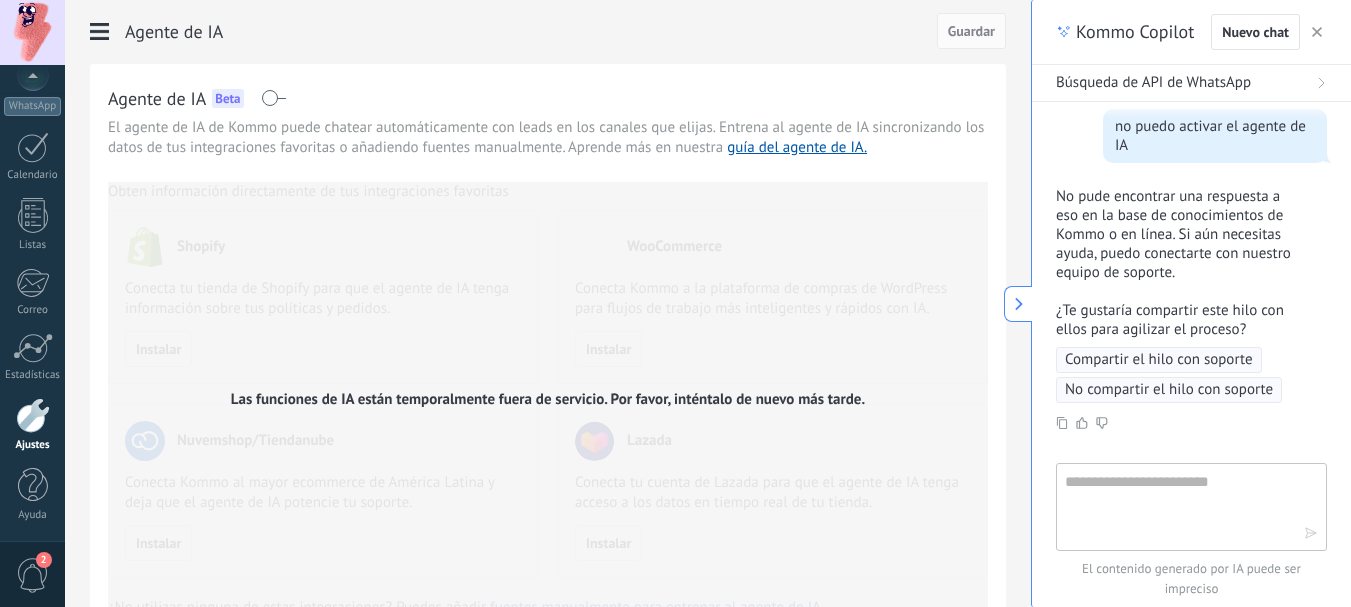 click on "Compartir el hilo con soporte" at bounding box center (1159, 360) 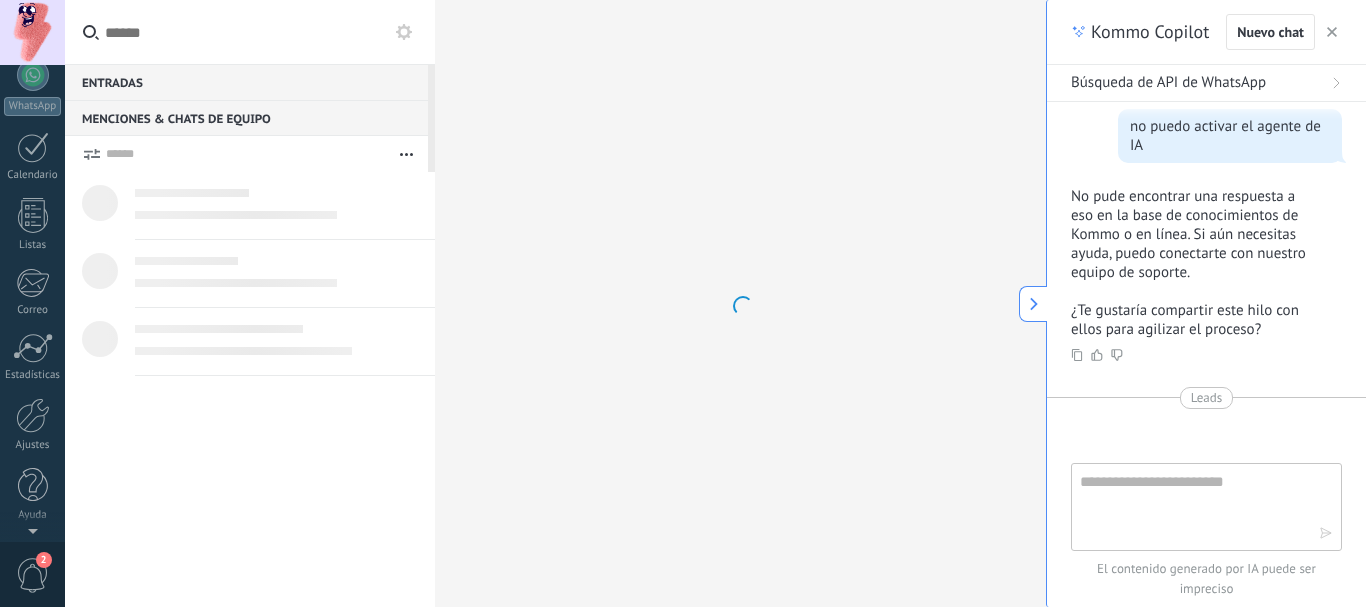 scroll, scrollTop: 0, scrollLeft: 0, axis: both 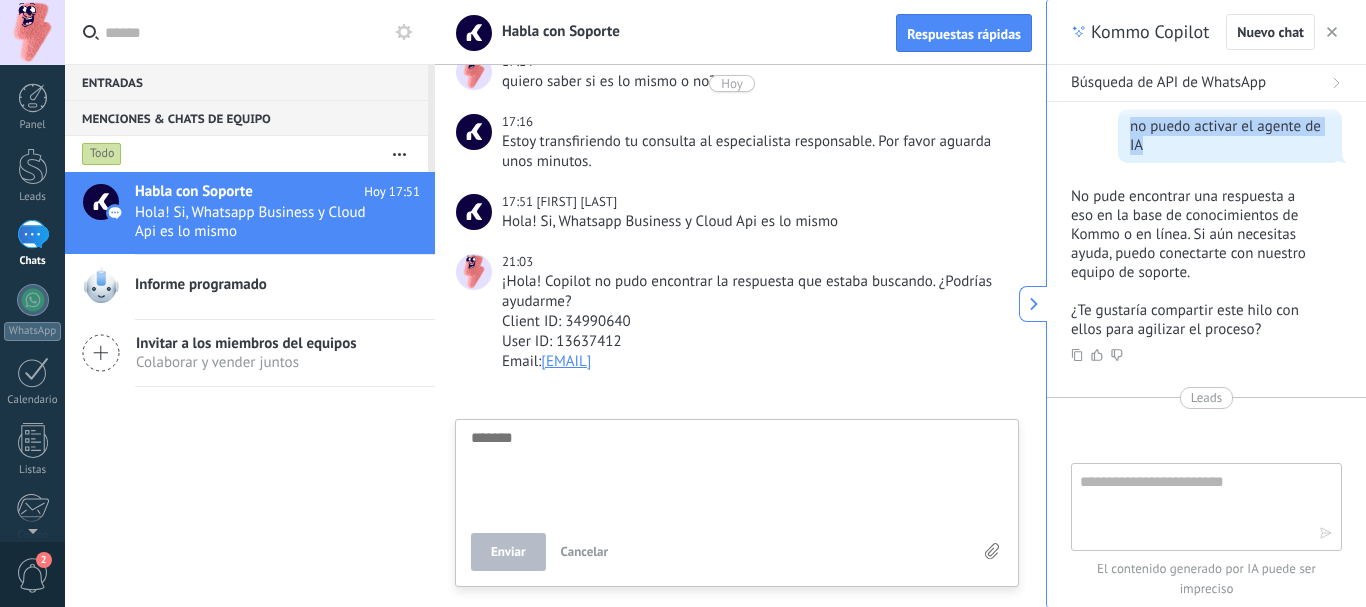 drag, startPoint x: 1180, startPoint y: 146, endPoint x: 1103, endPoint y: 129, distance: 78.854294 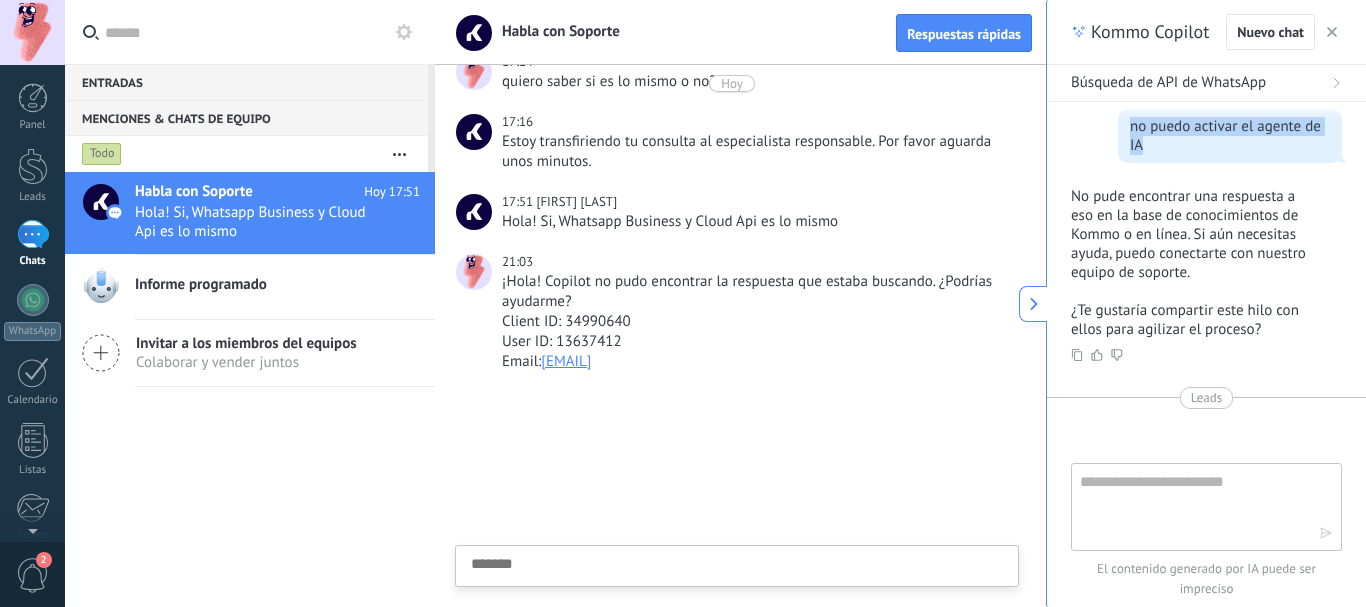 copy on "no puedo activar el agente de IA" 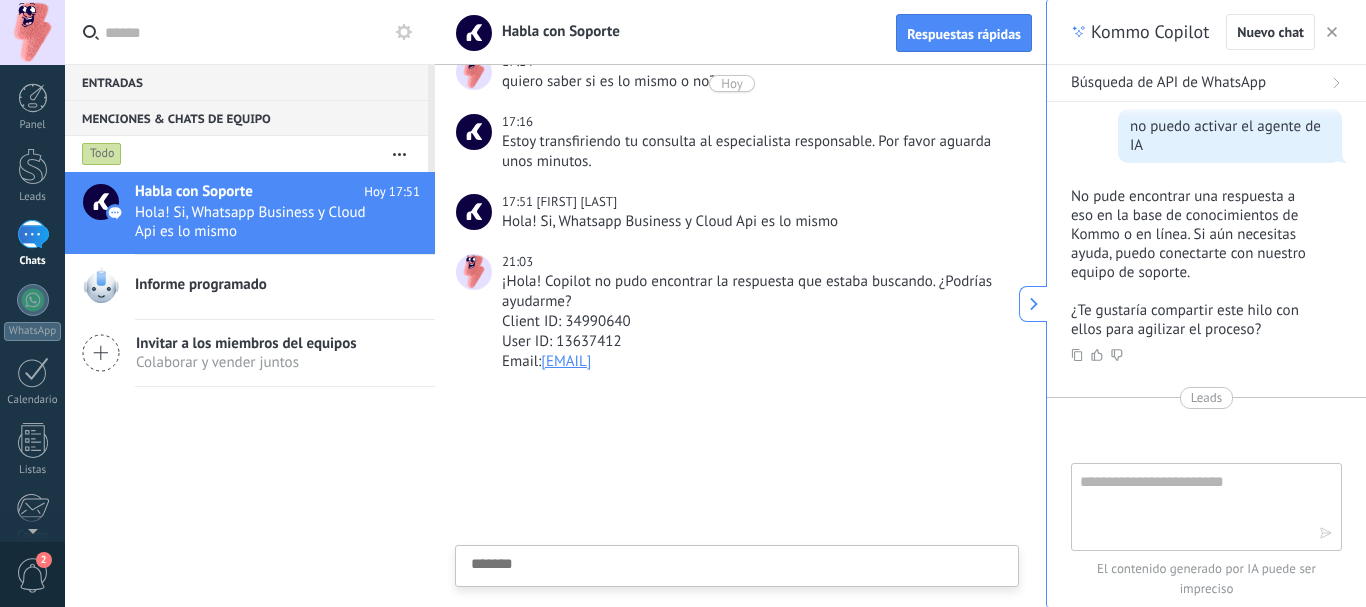 click at bounding box center (737, 597) 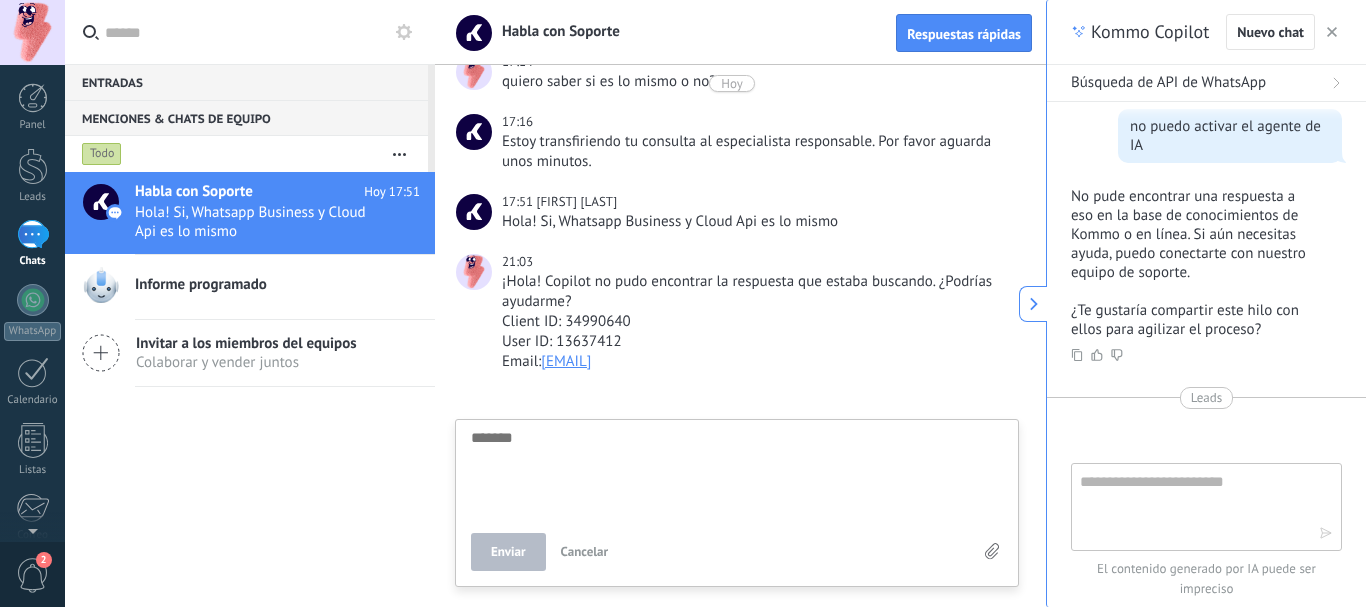 paste on "**********" 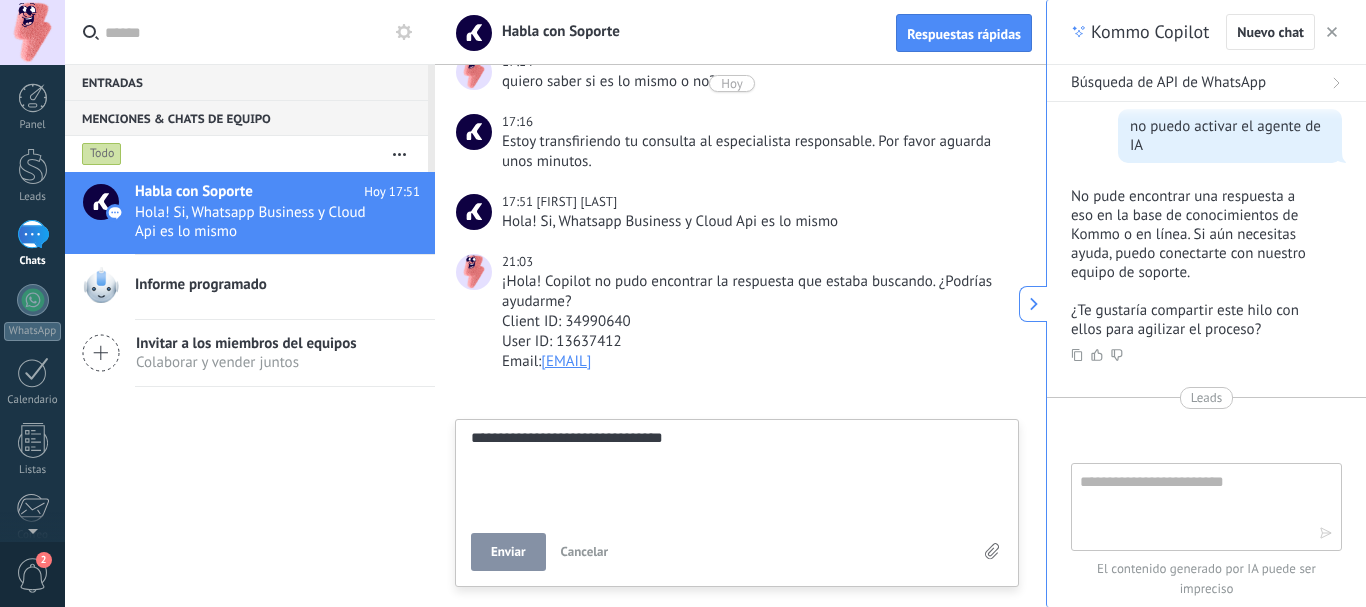 type on "**********" 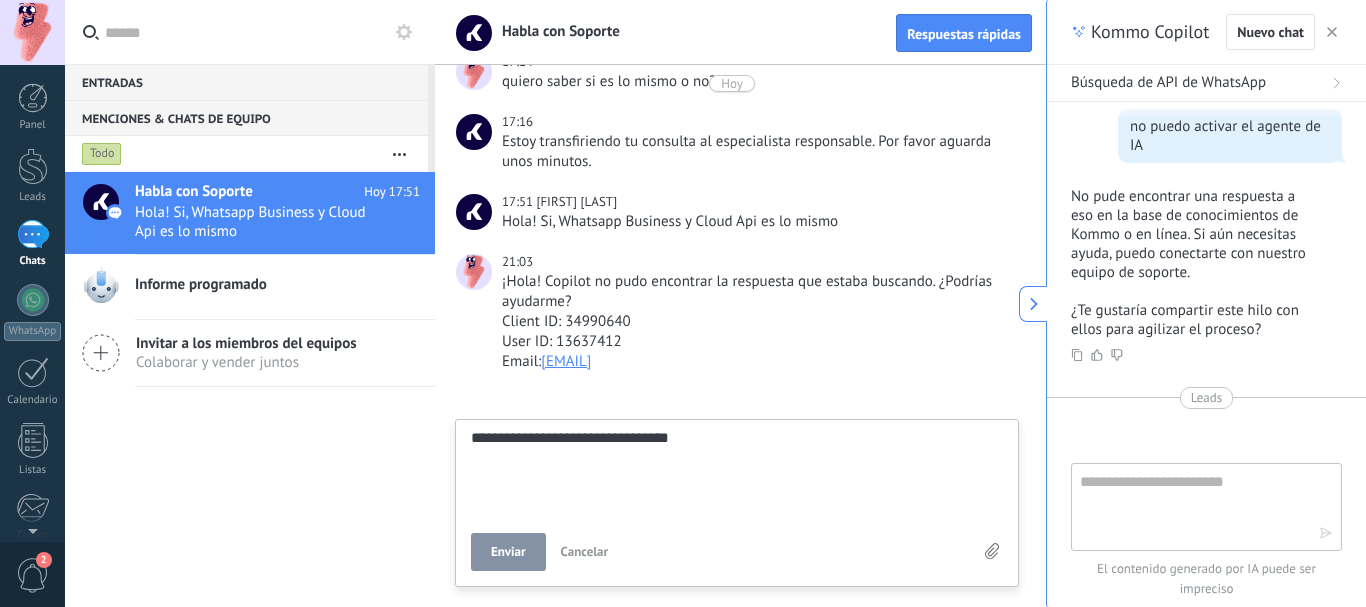 scroll, scrollTop: 38, scrollLeft: 0, axis: vertical 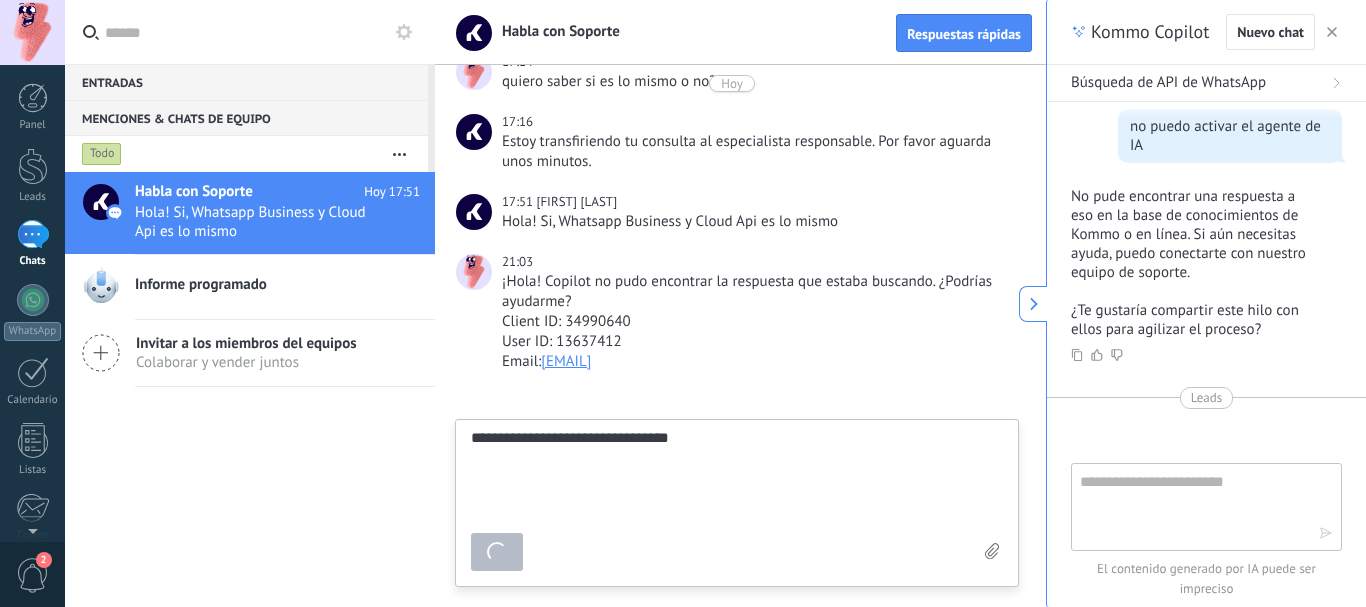 type on "*******" 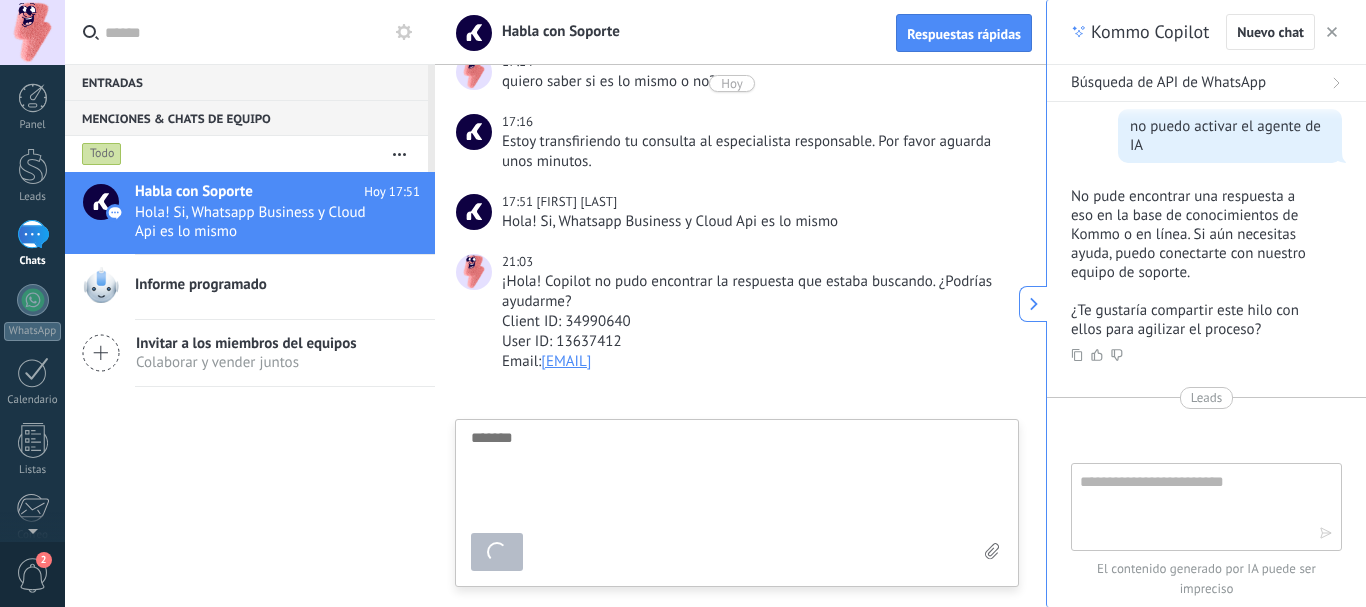 scroll, scrollTop: 698, scrollLeft: 0, axis: vertical 